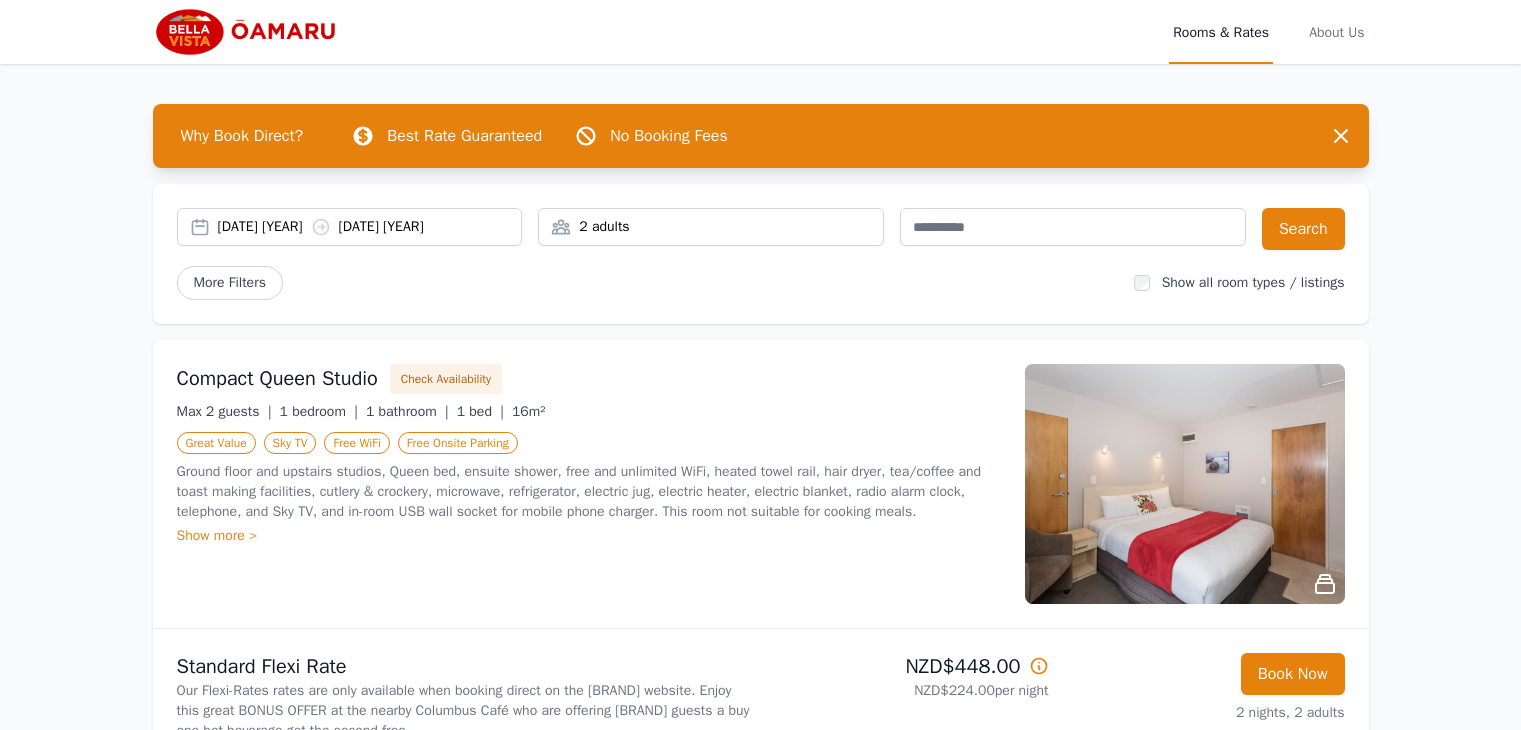 scroll, scrollTop: 0, scrollLeft: 0, axis: both 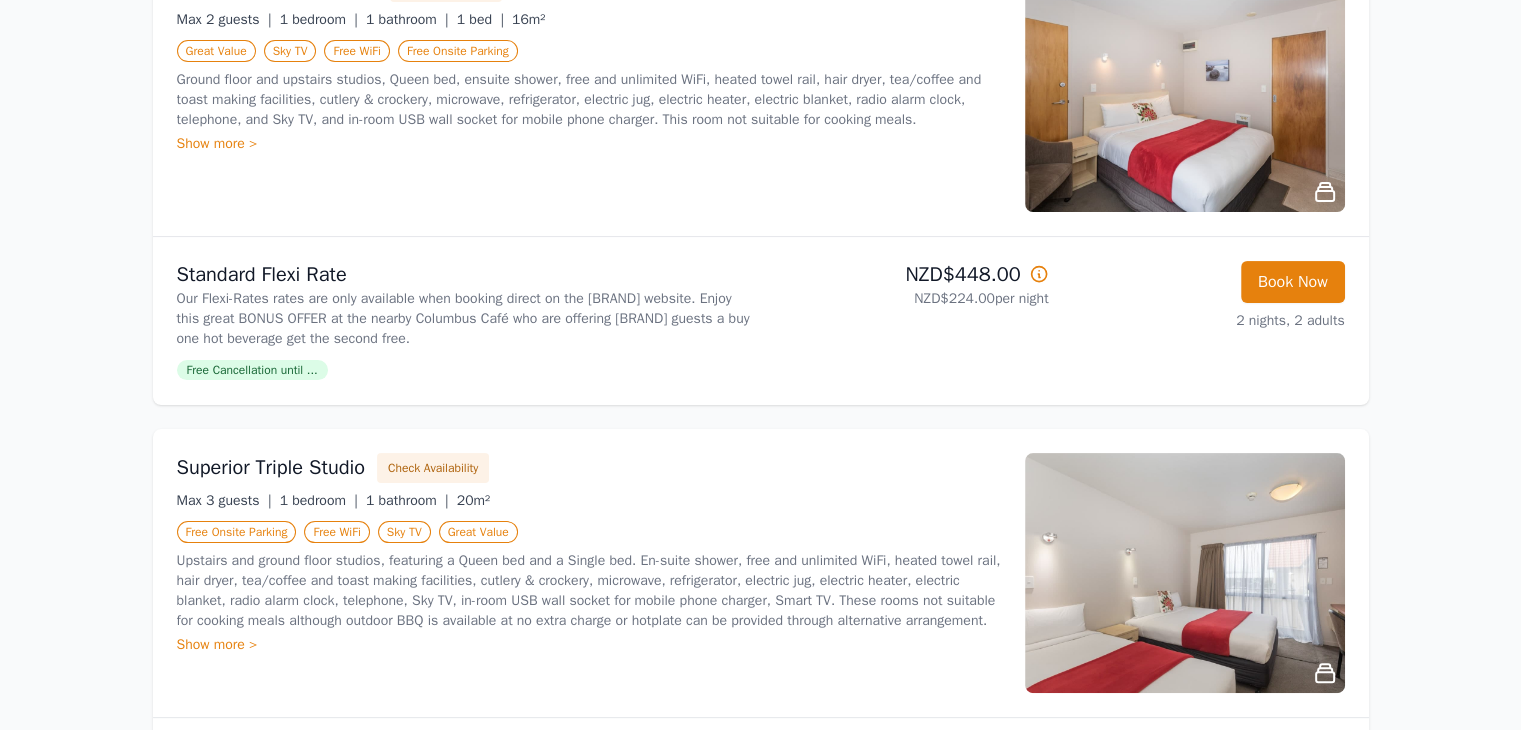 click at bounding box center (1185, 92) 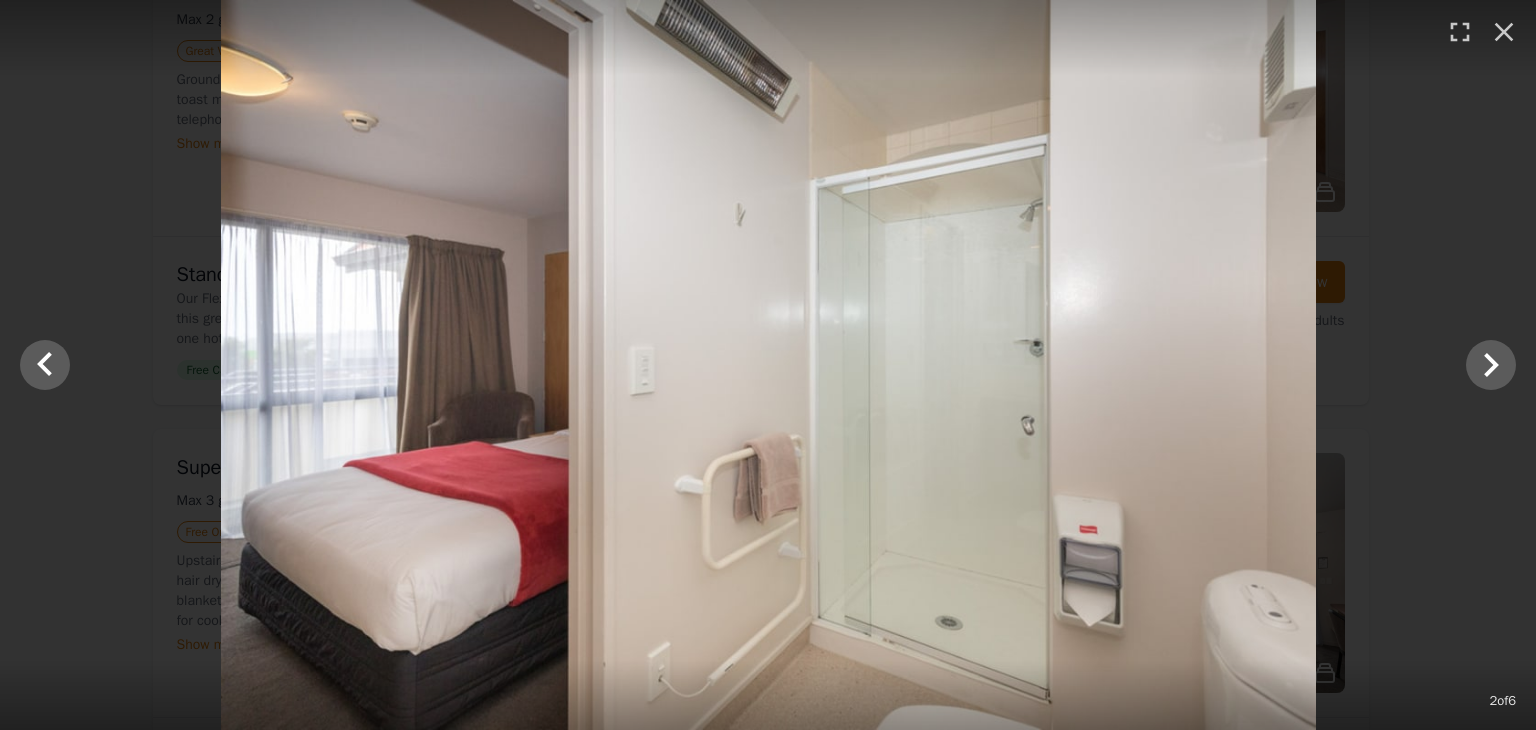 click at bounding box center (3072, 365) 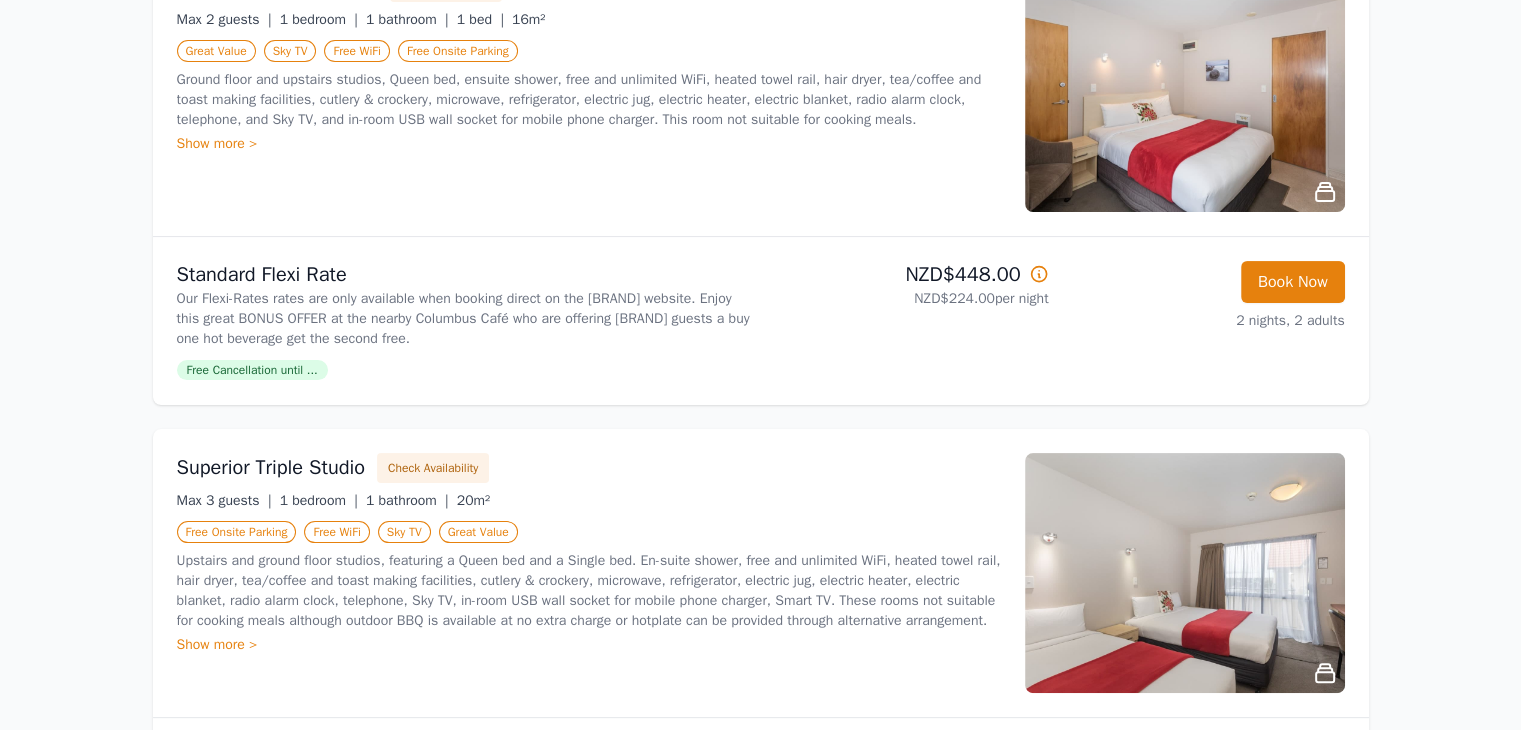 click at bounding box center [1185, 92] 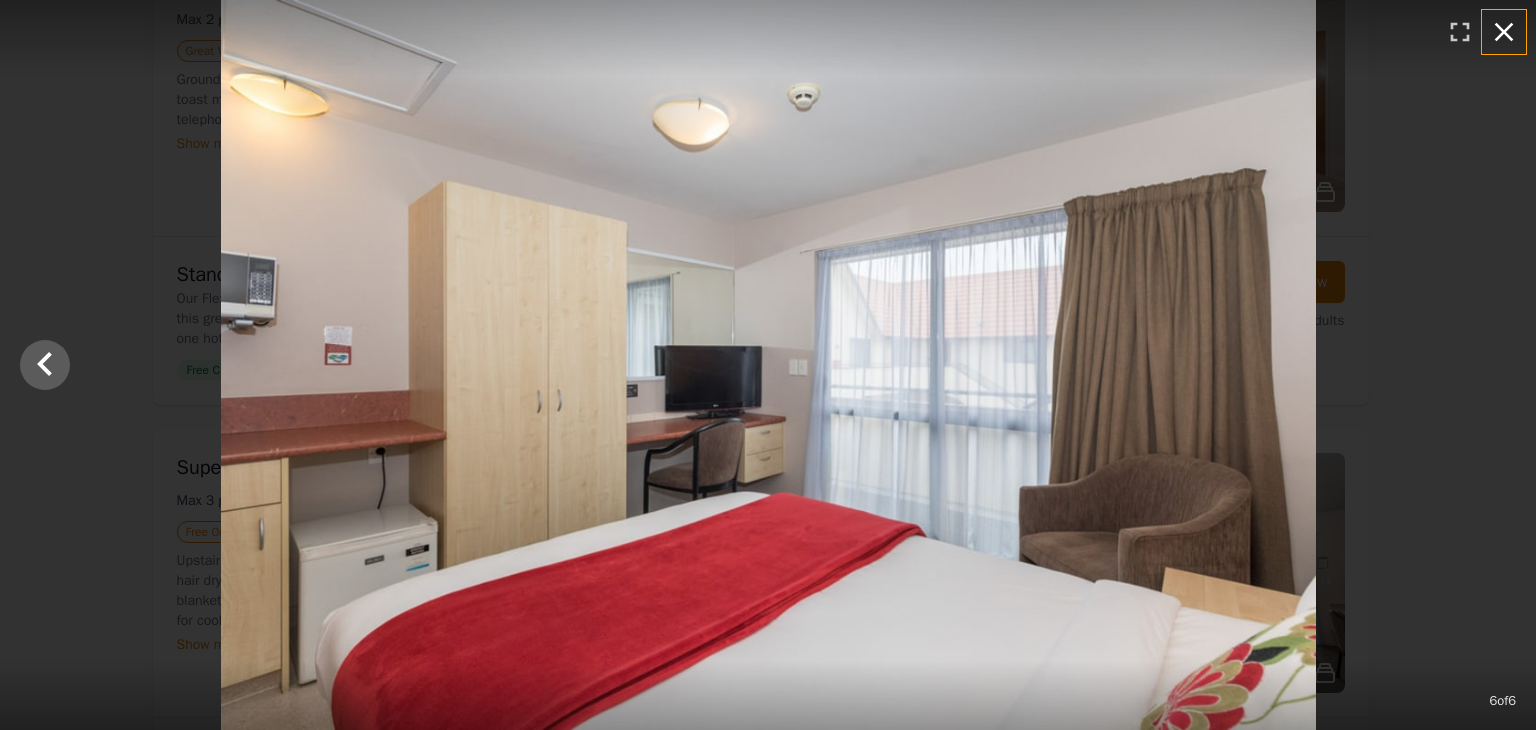 click 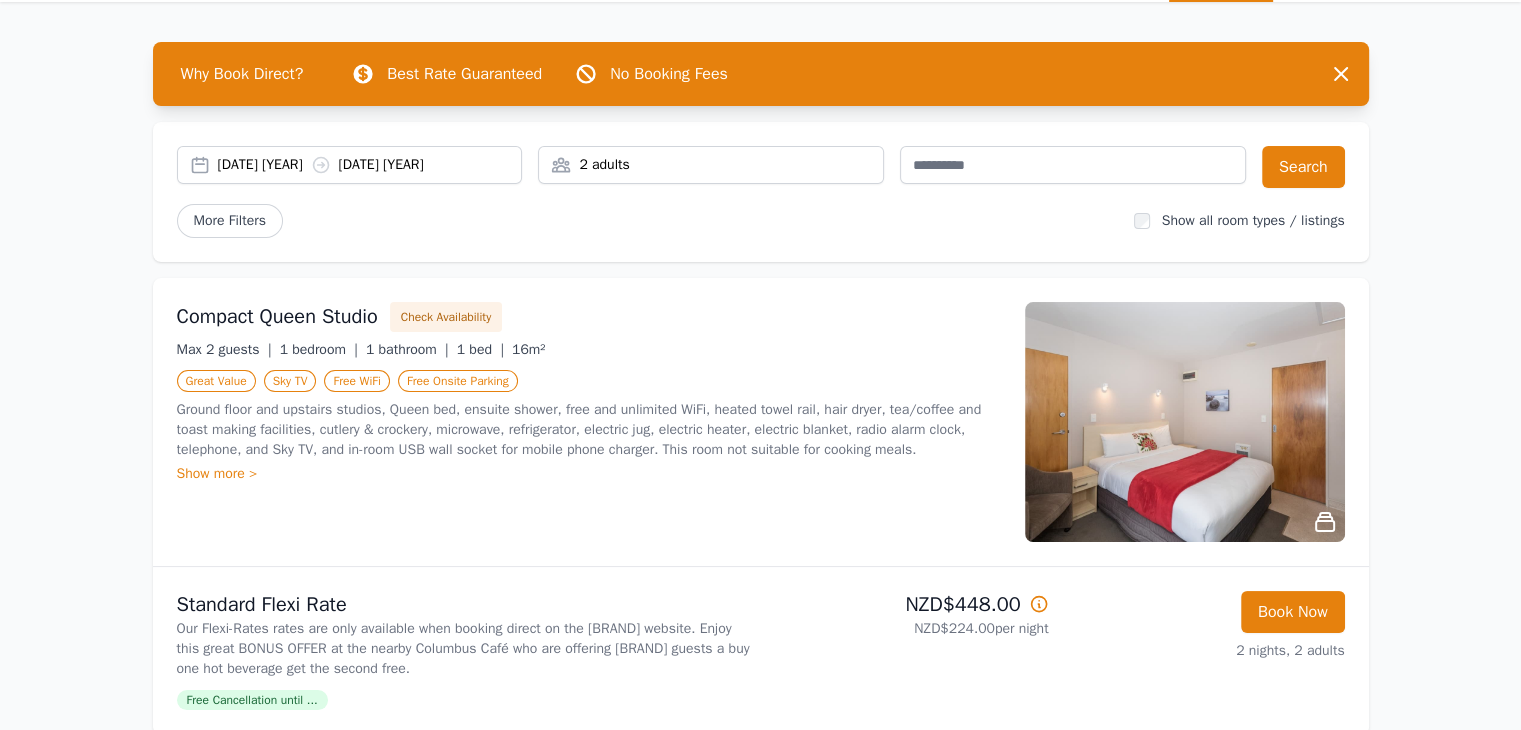 scroll, scrollTop: 50, scrollLeft: 0, axis: vertical 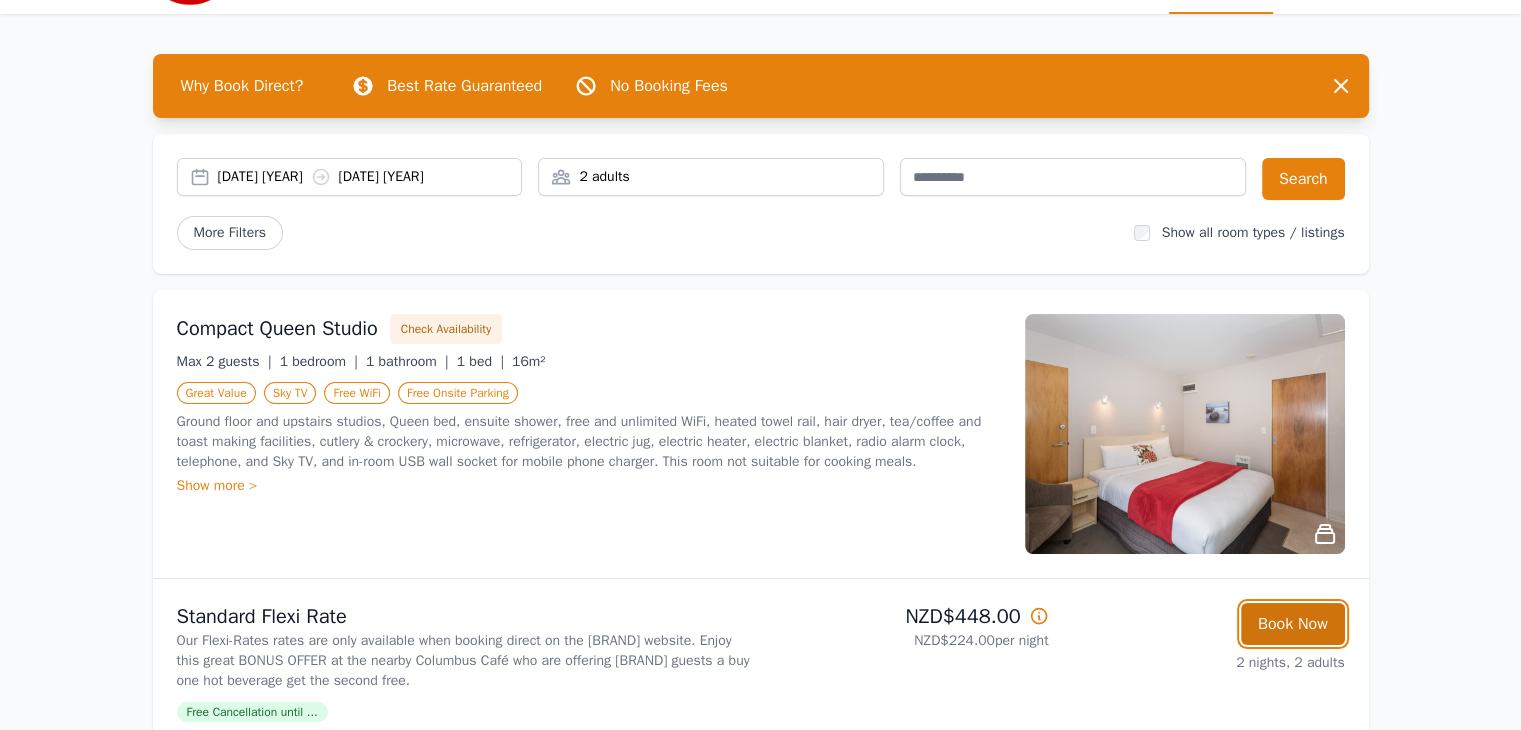 click on "Book Now" at bounding box center [1293, 624] 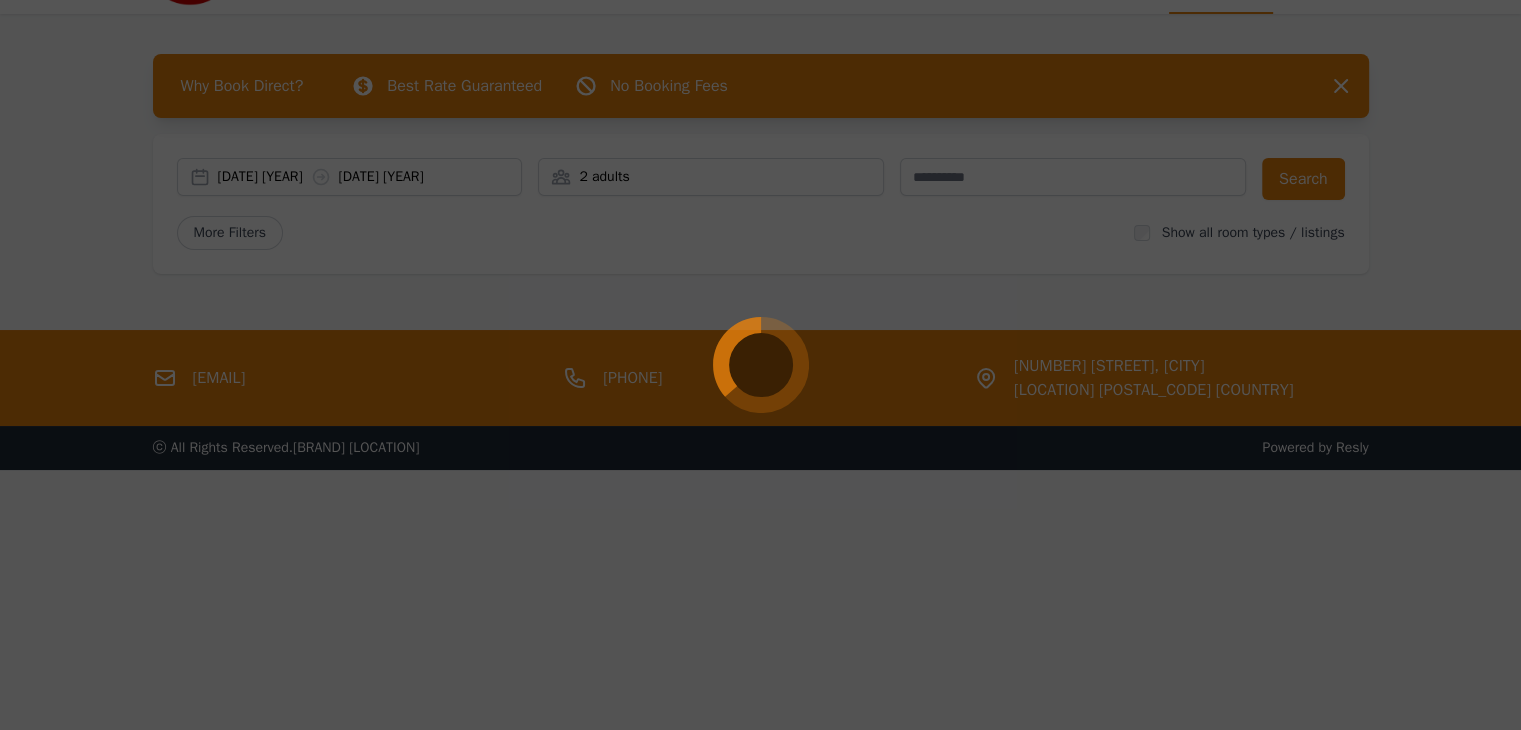 select on "**" 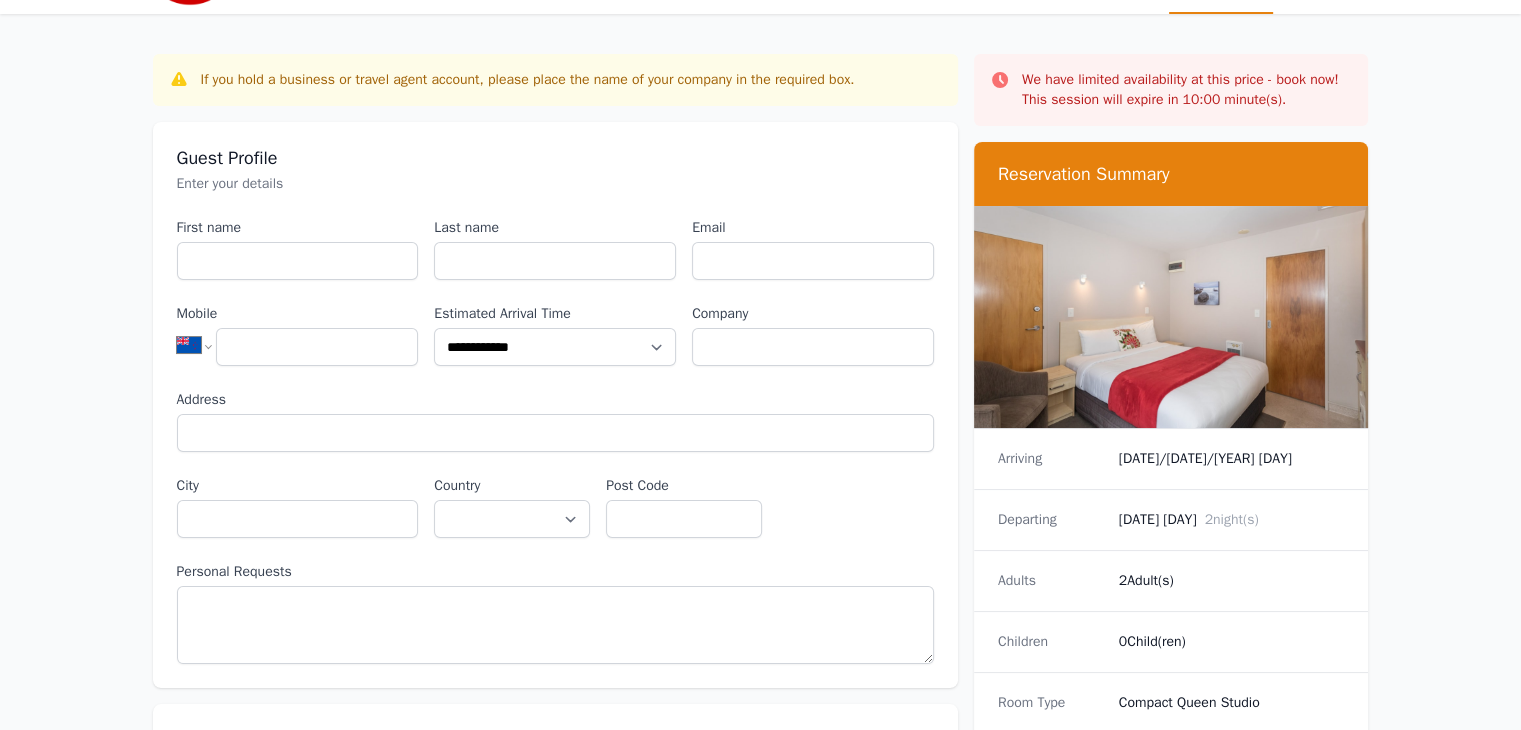scroll, scrollTop: 0, scrollLeft: 0, axis: both 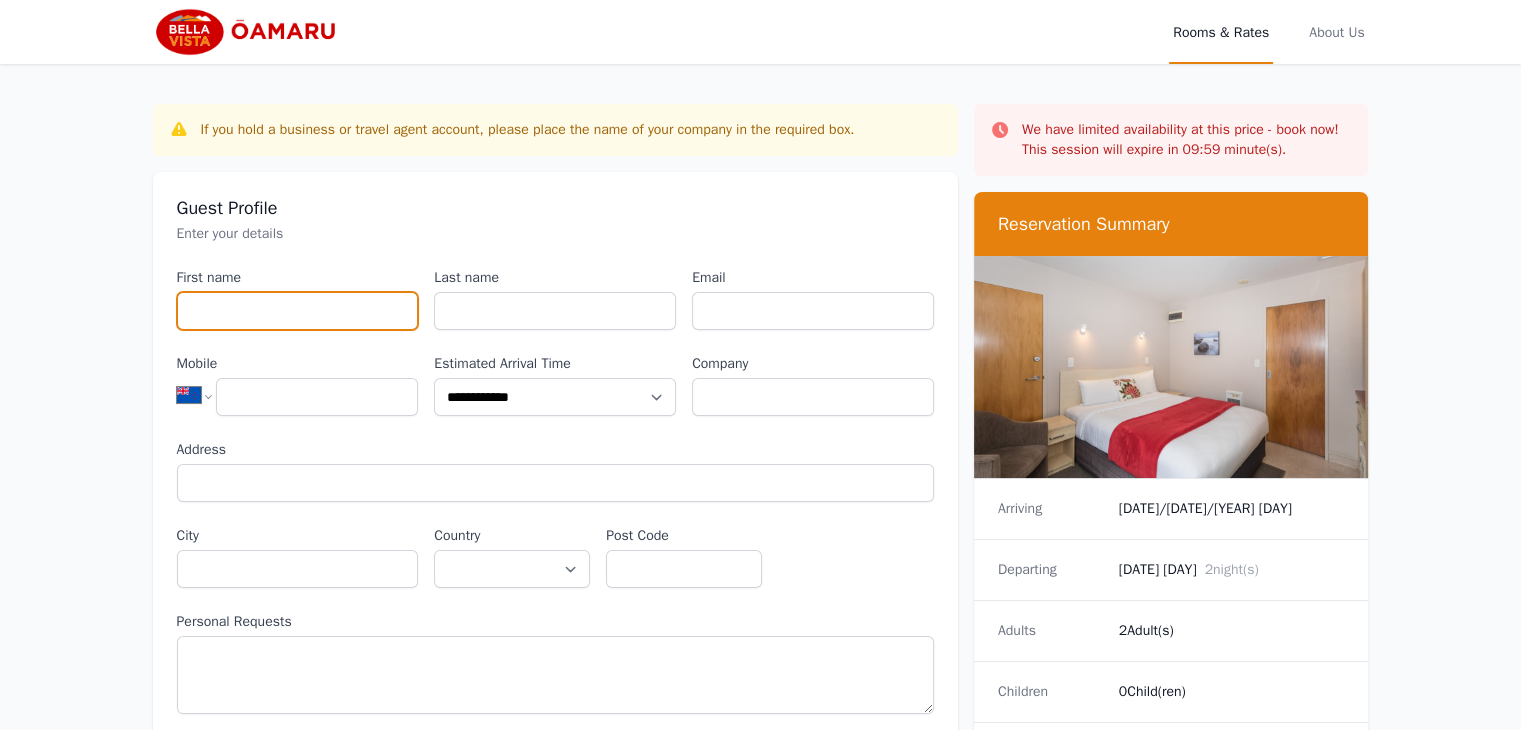 click on "First name" at bounding box center (298, 311) 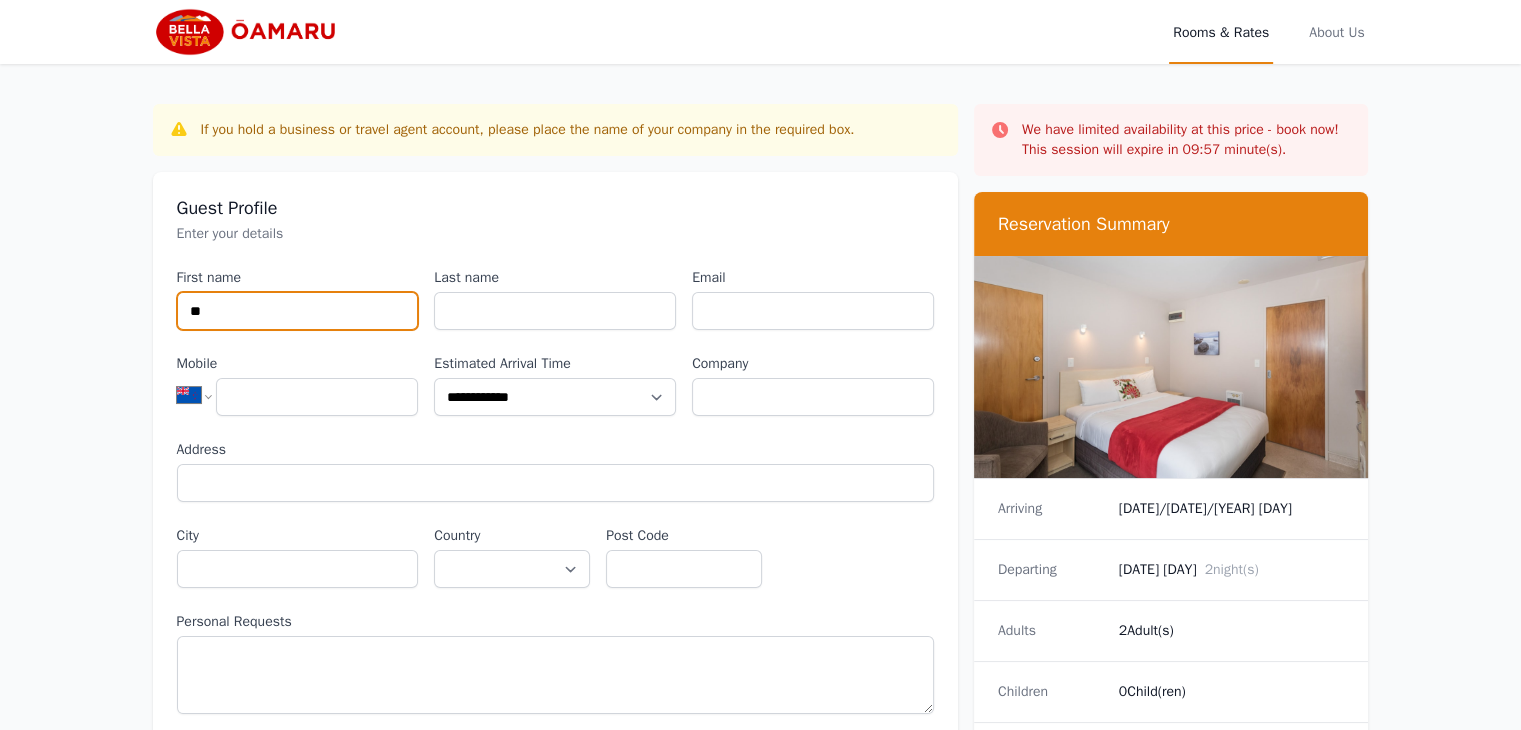 type on "*" 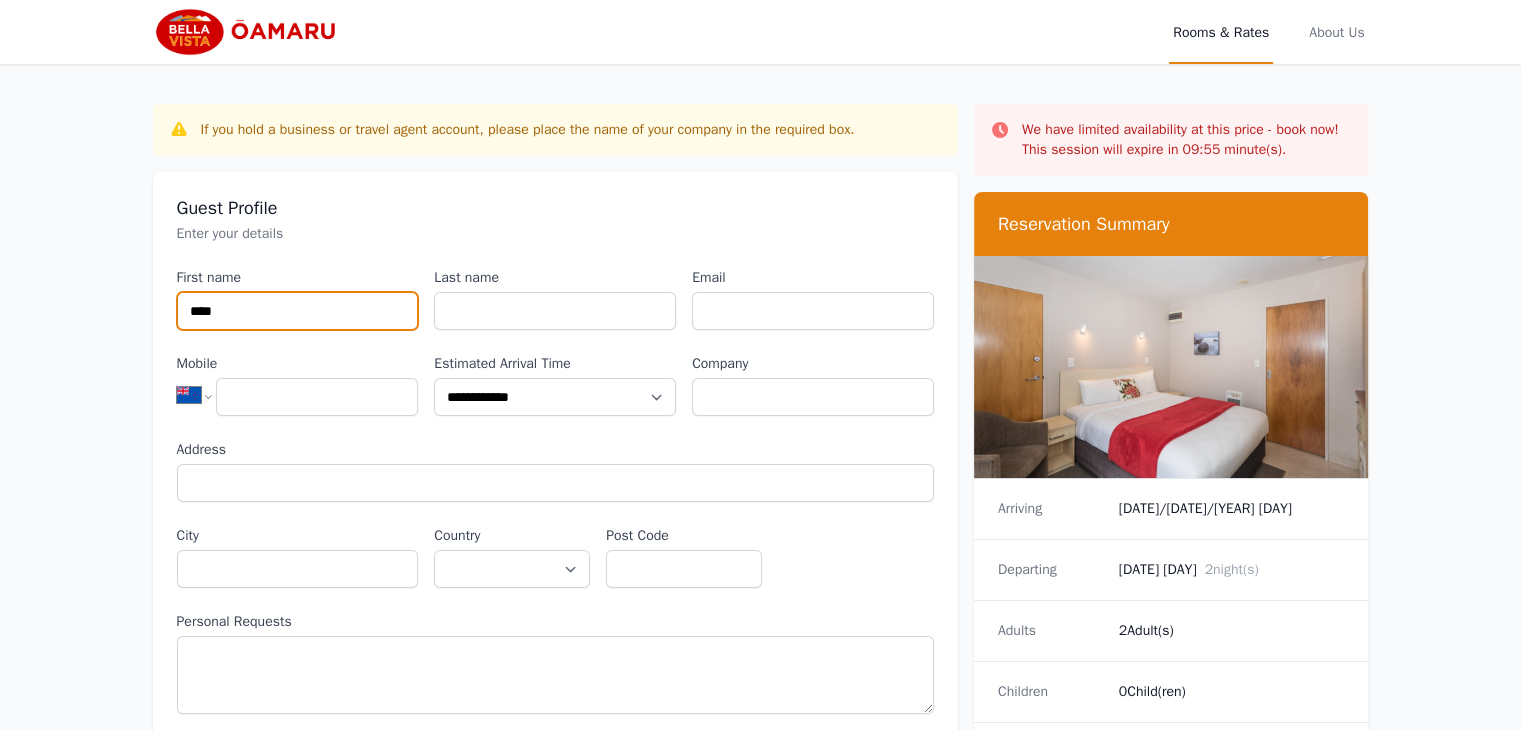 type on "****" 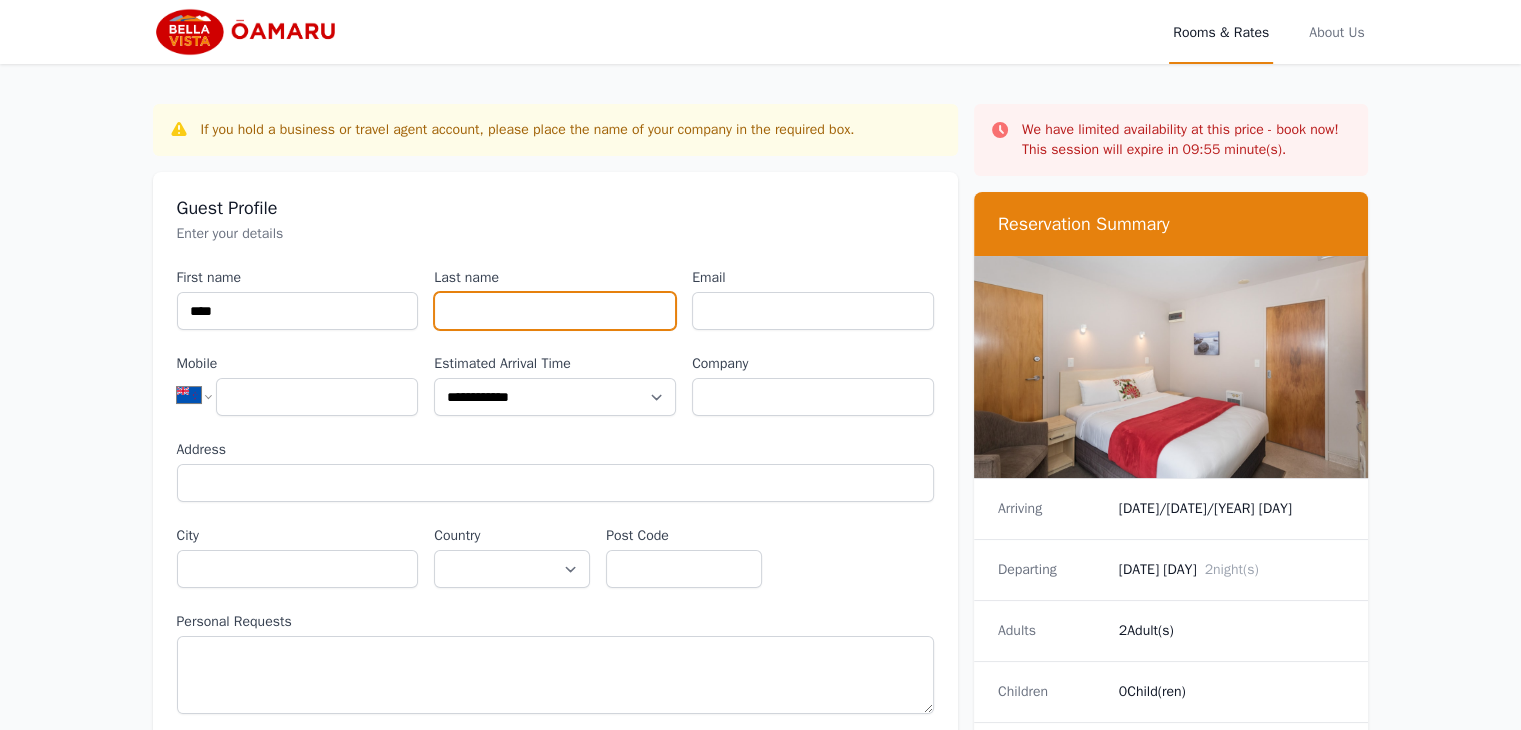 click on "Last name" at bounding box center (555, 311) 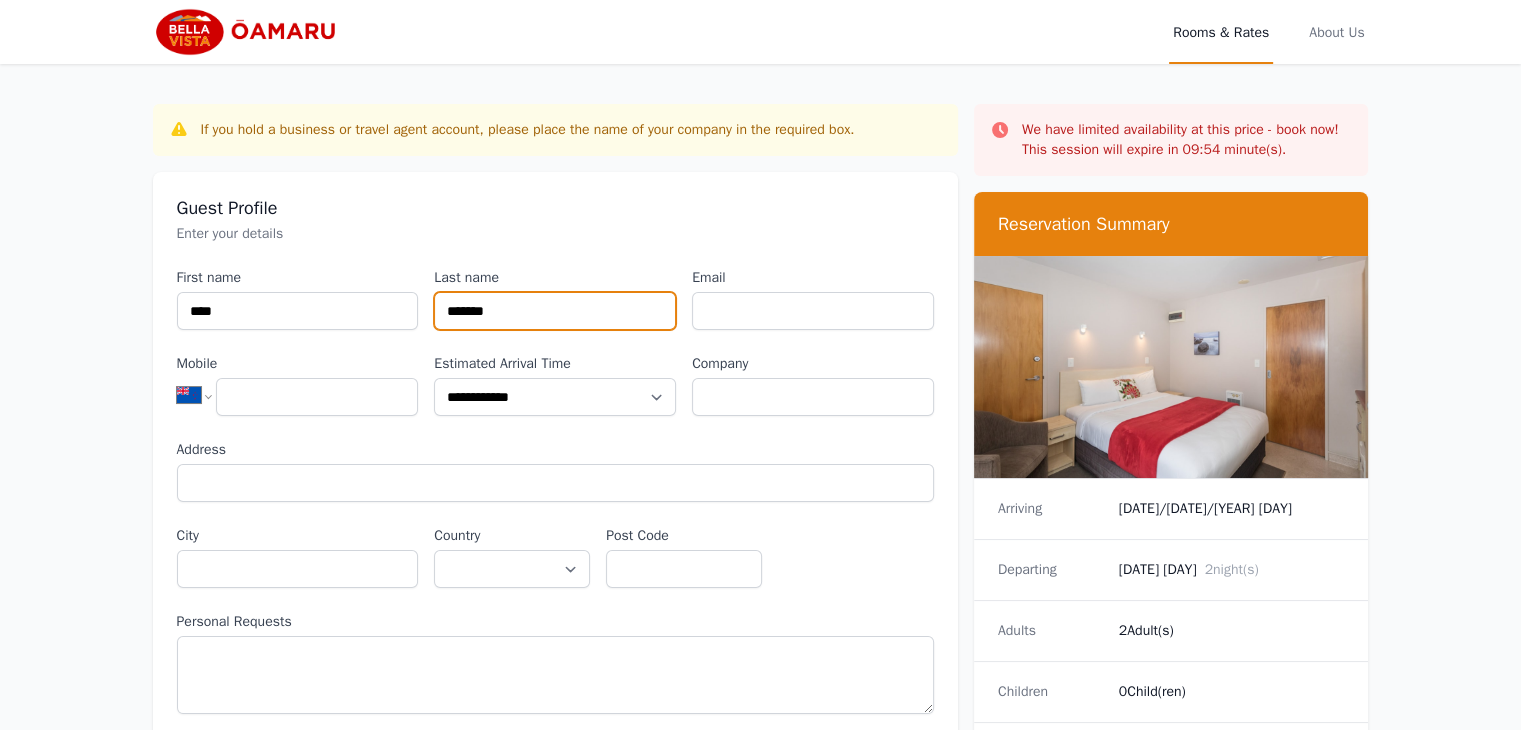 type on "*******" 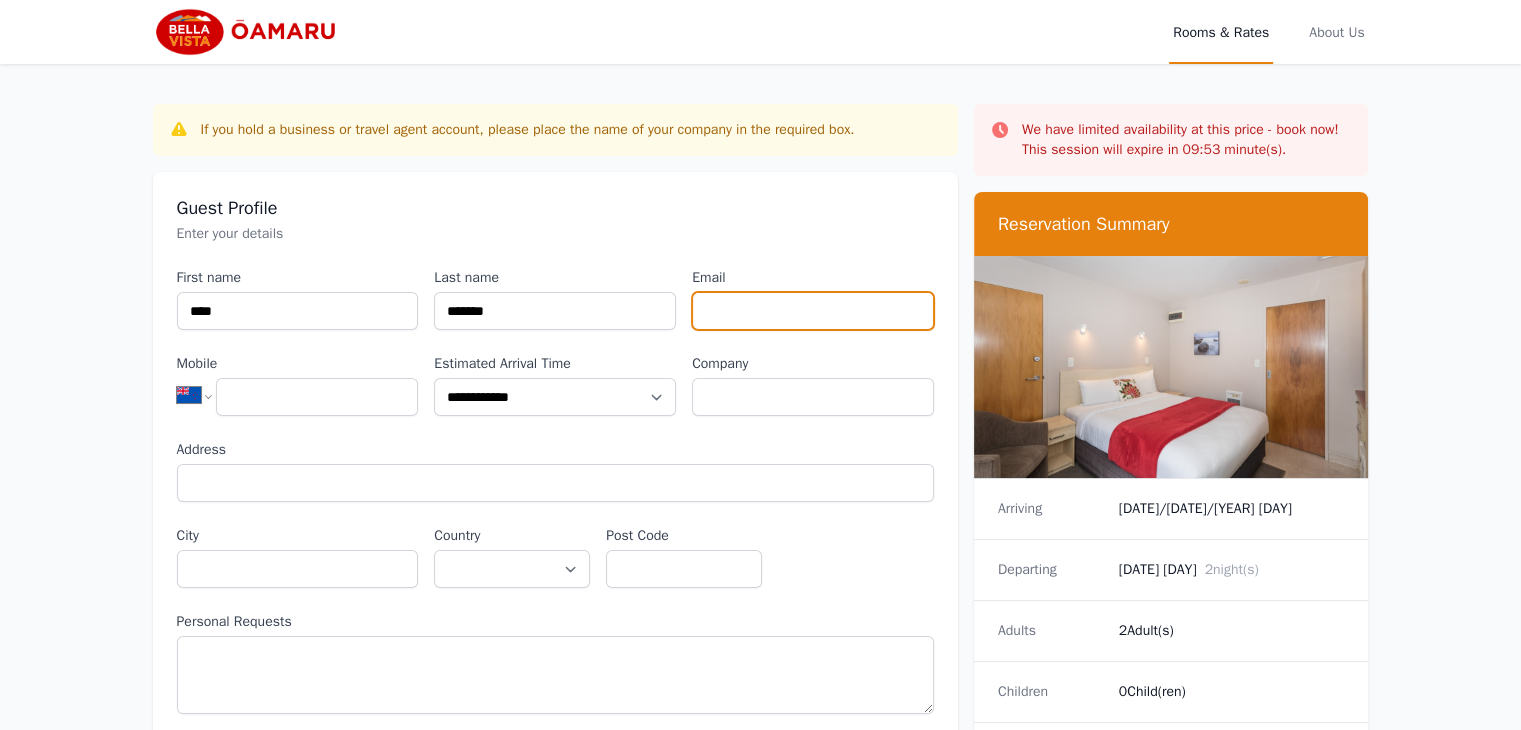 click on "Email" at bounding box center (813, 311) 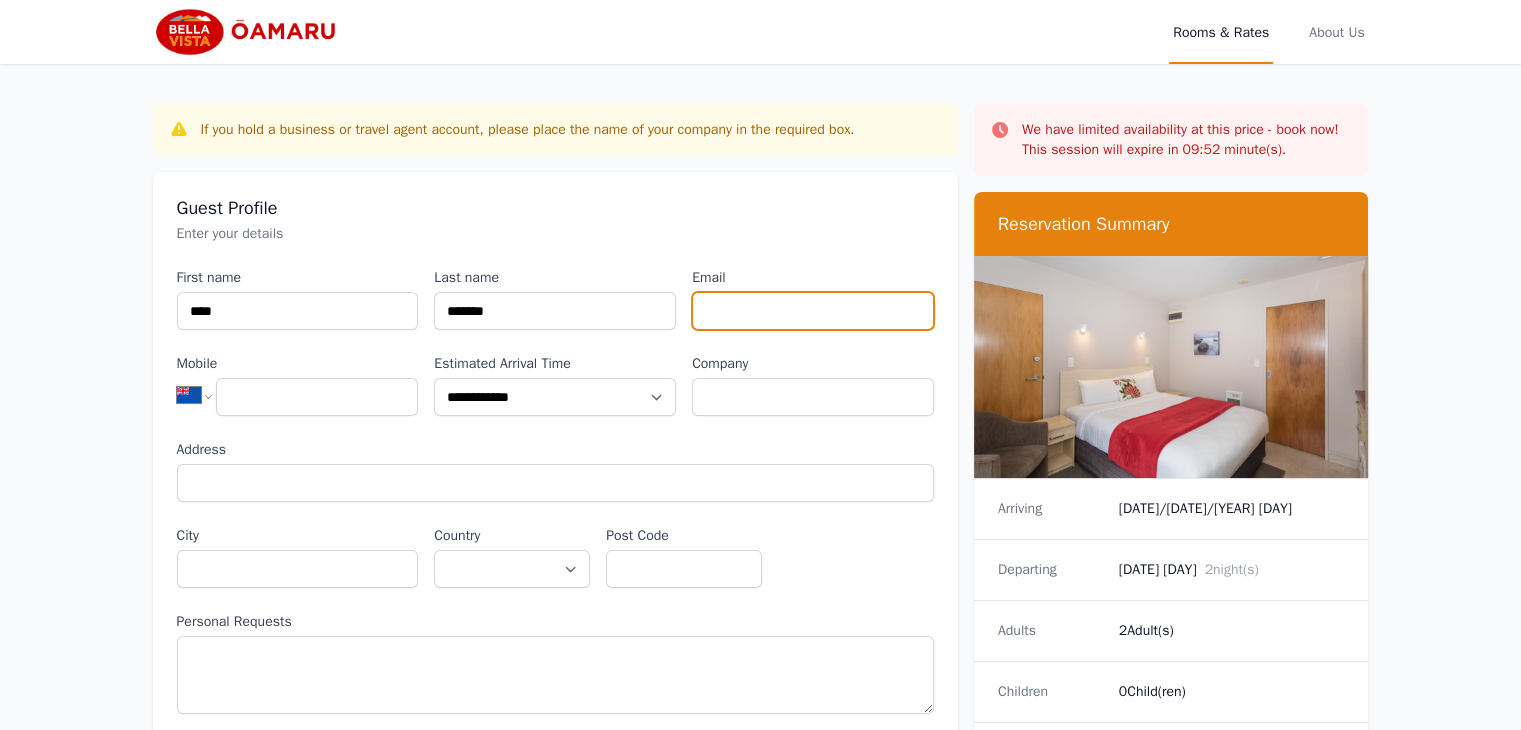 type on "**********" 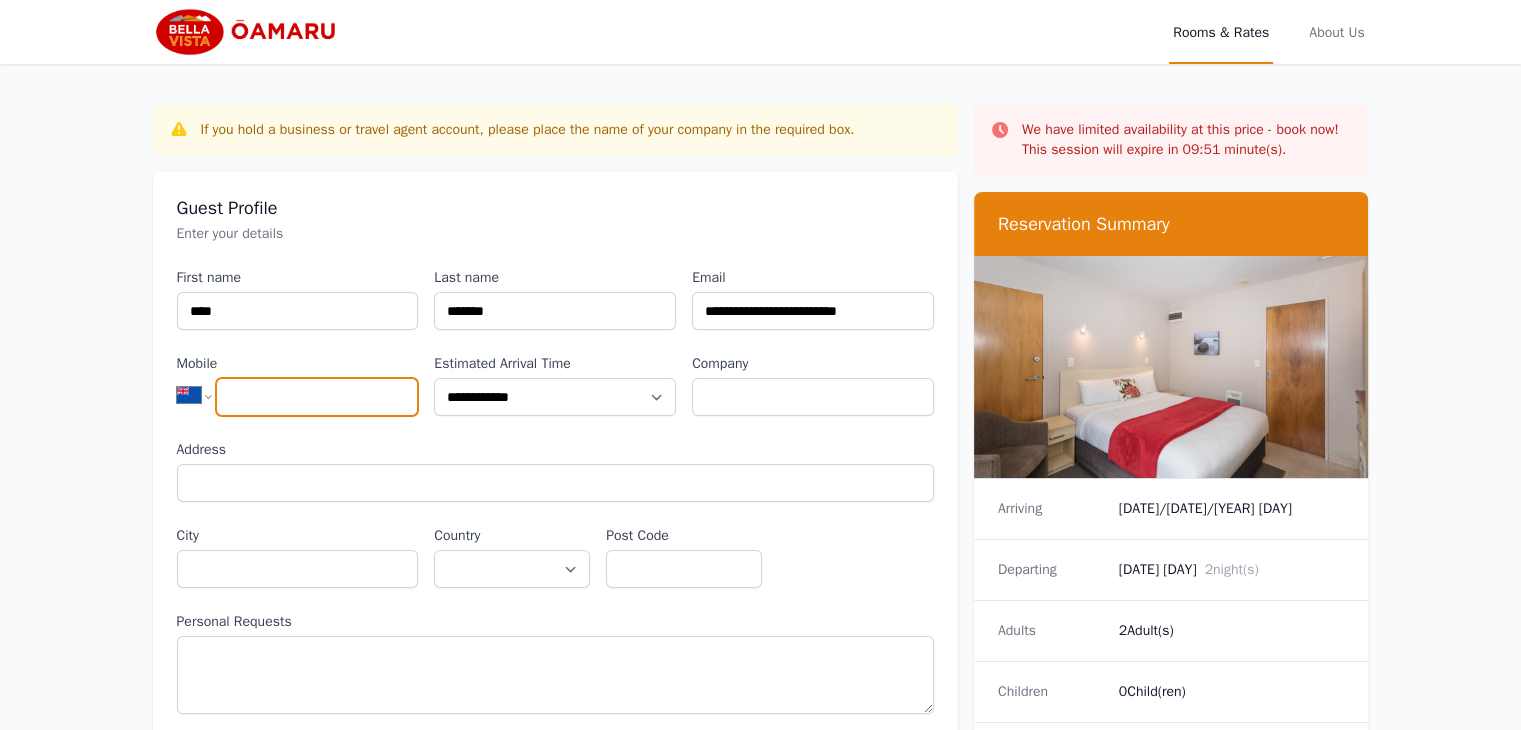 click on "Mobile" at bounding box center [317, 397] 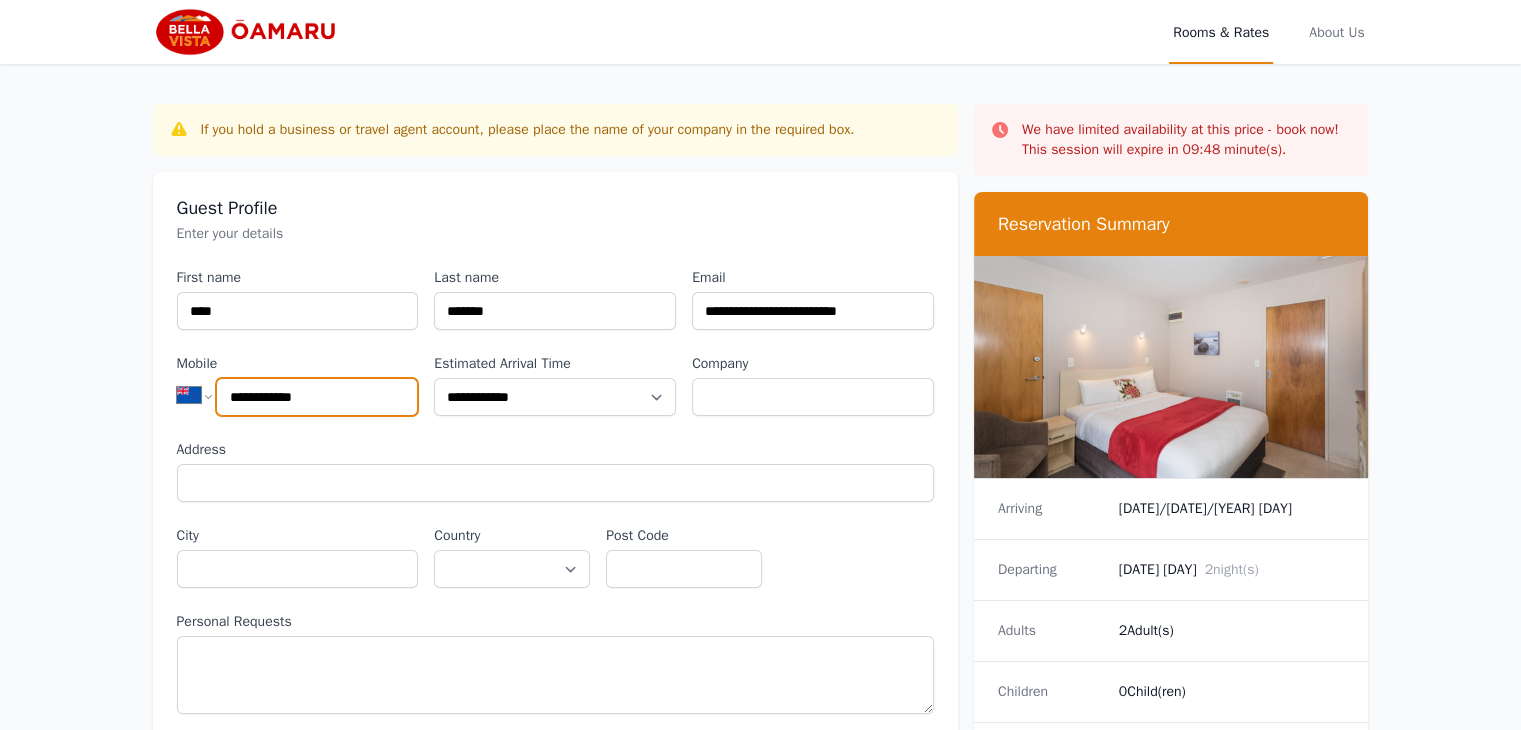 type on "**********" 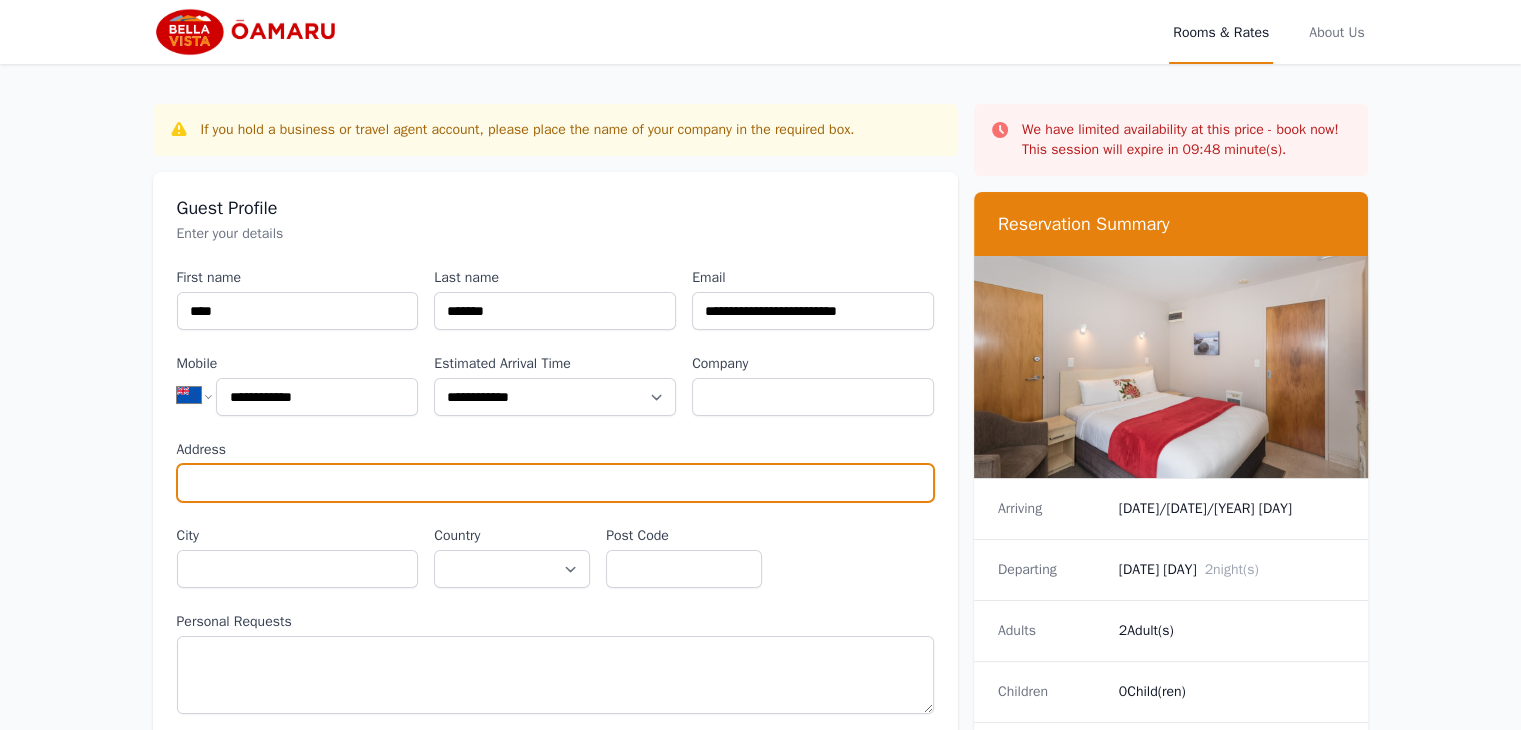 click on "Address" at bounding box center [555, 483] 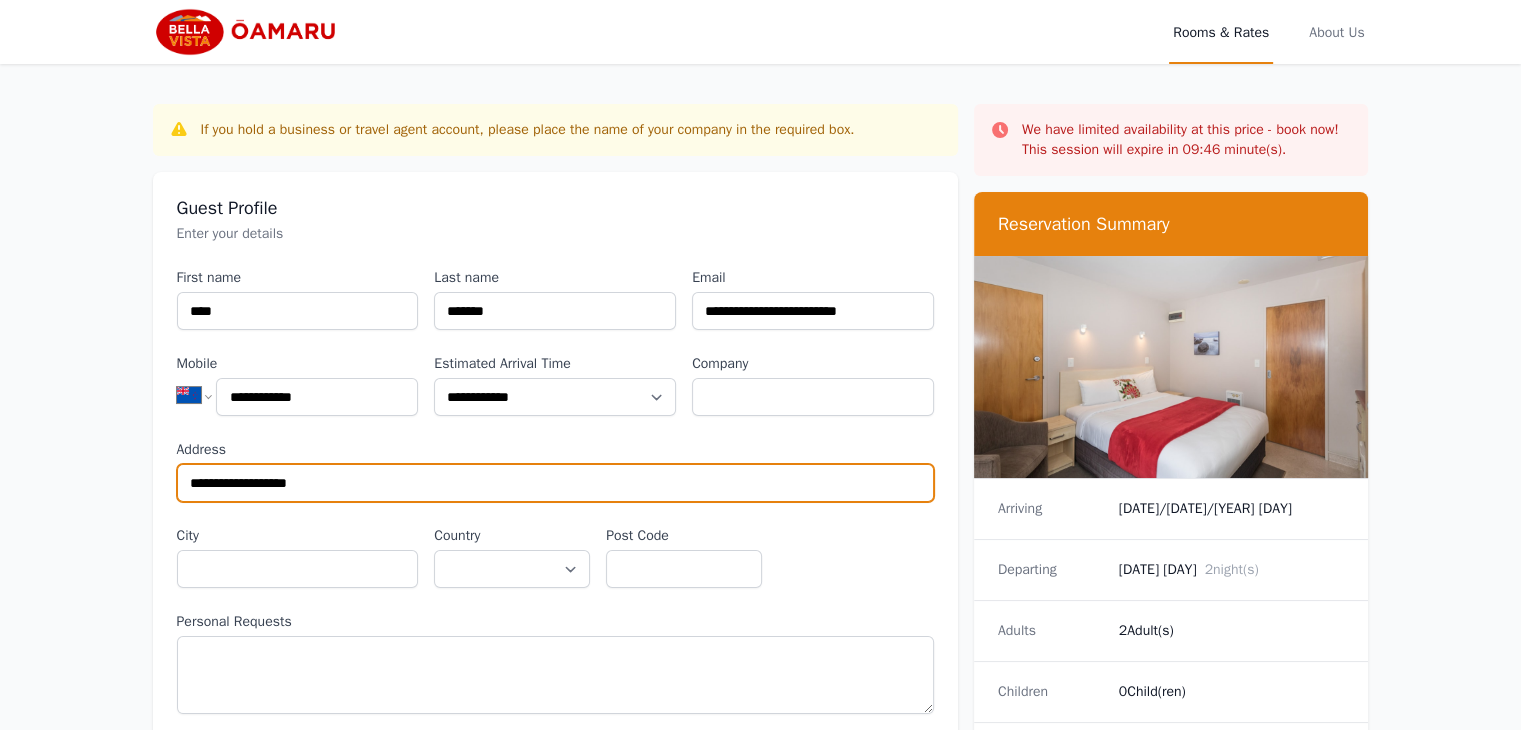 type on "**********" 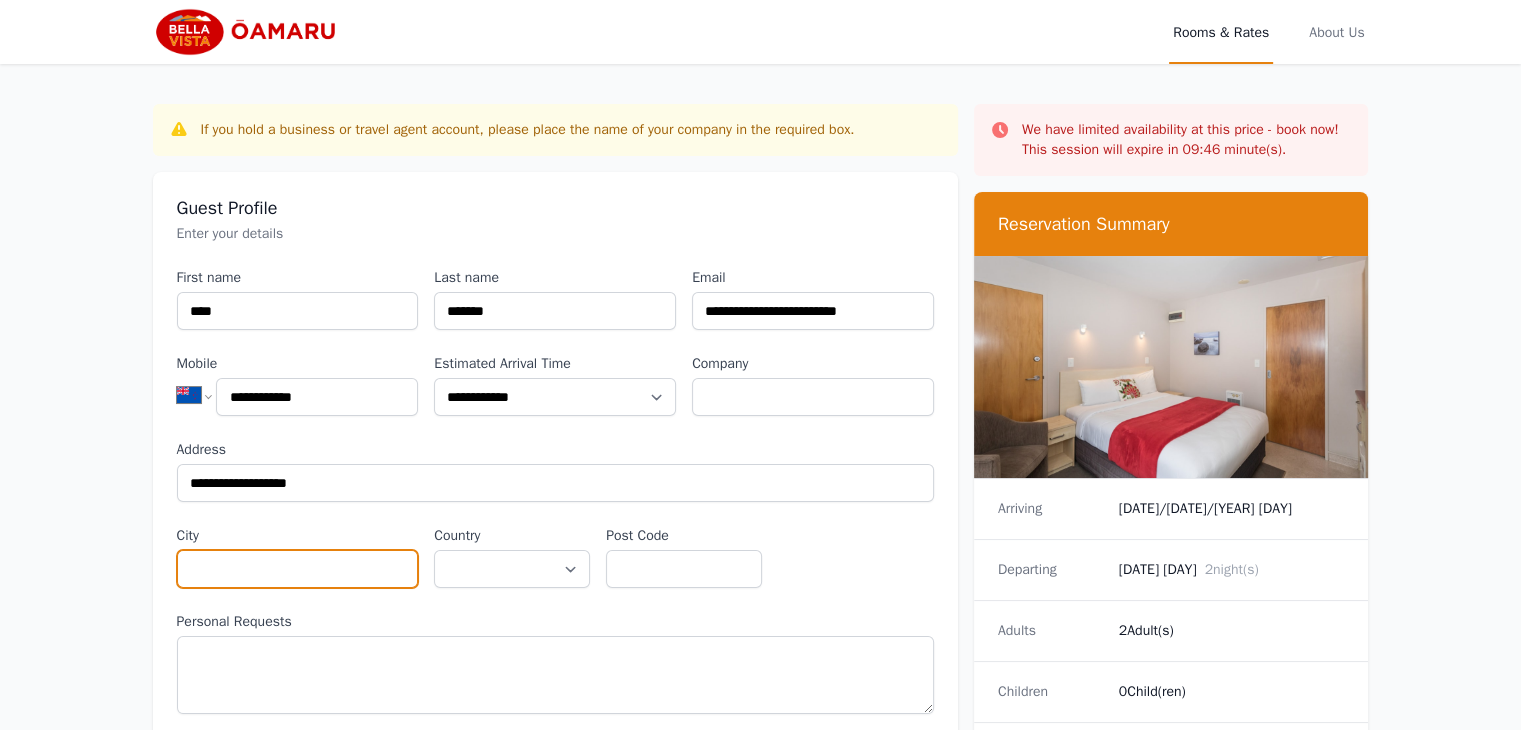 click on "City" at bounding box center [298, 569] 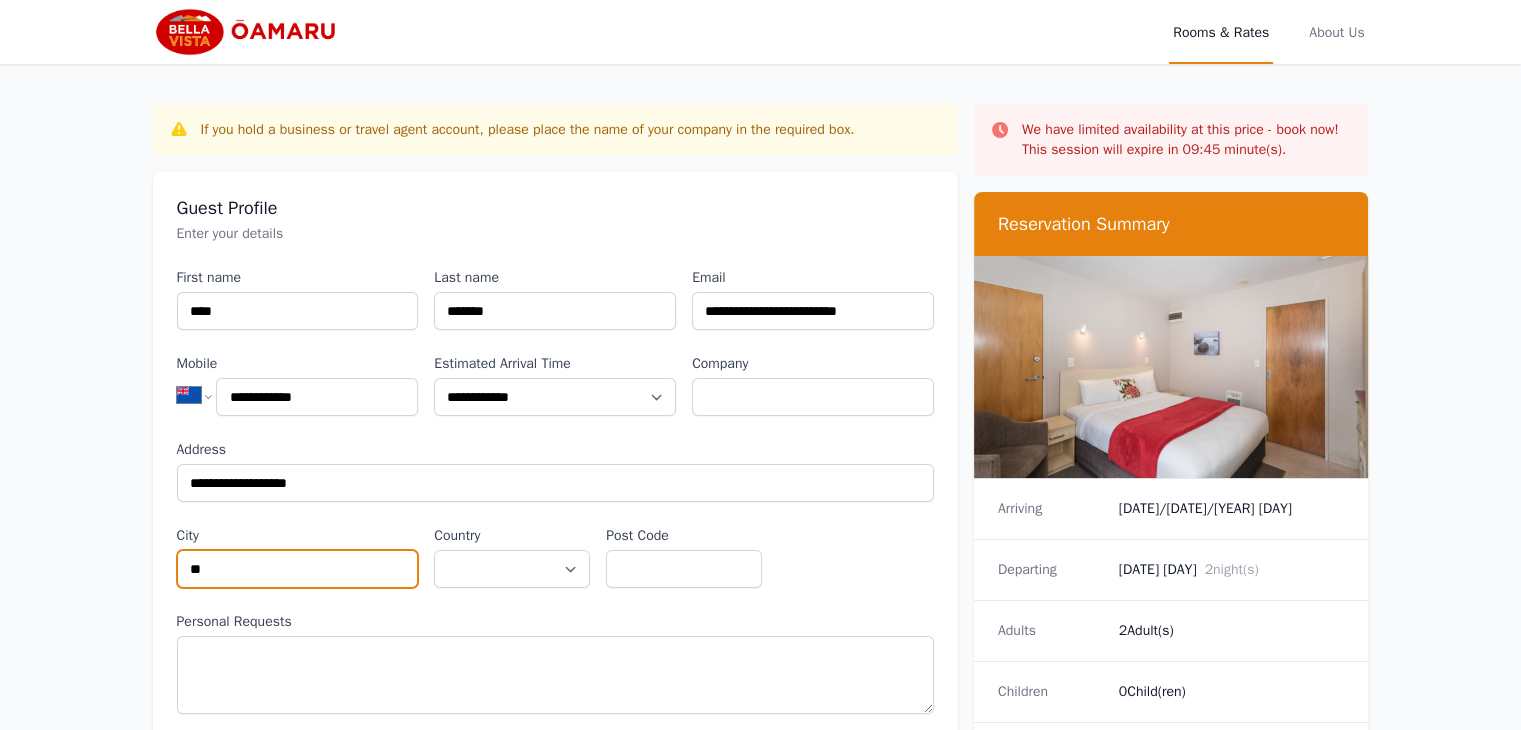 type on "*" 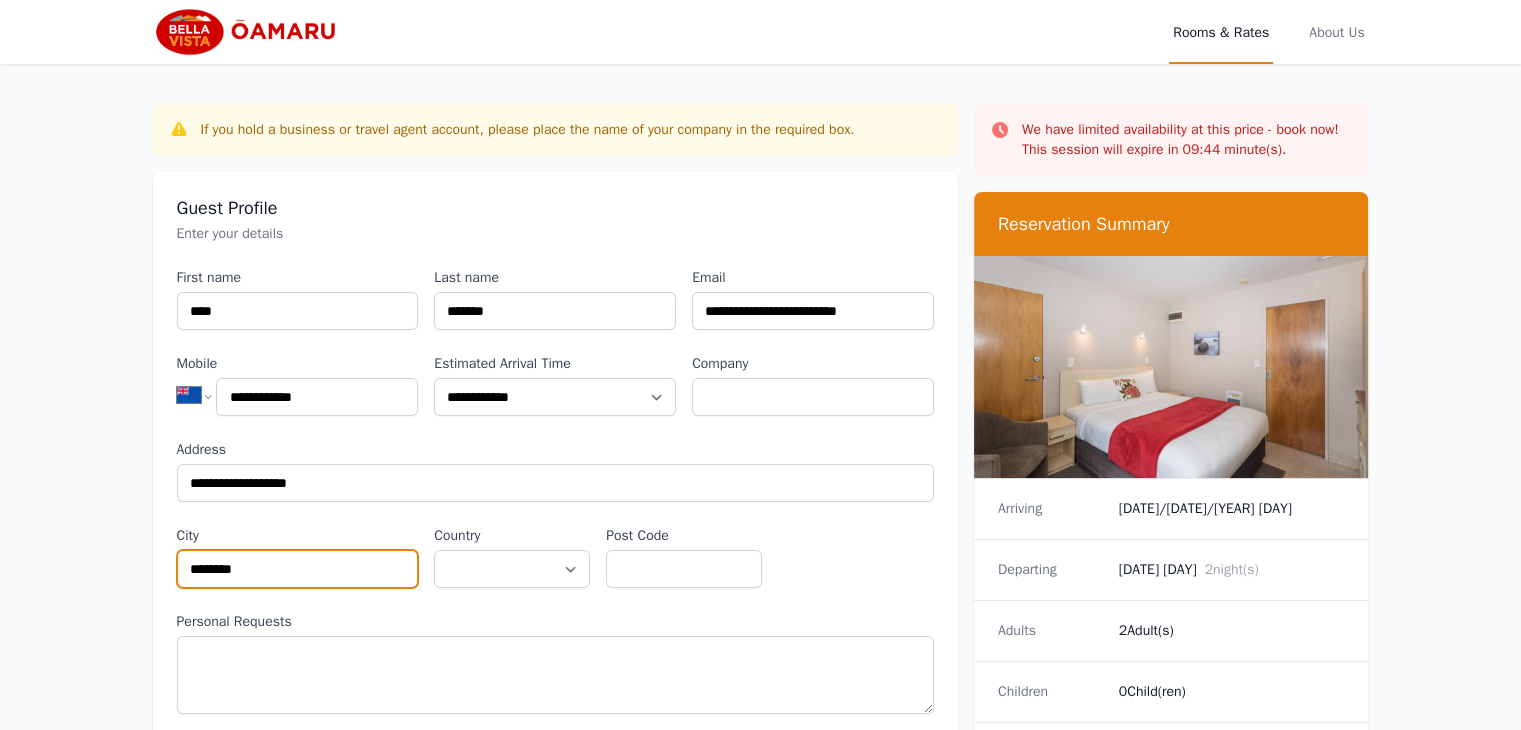 type on "********" 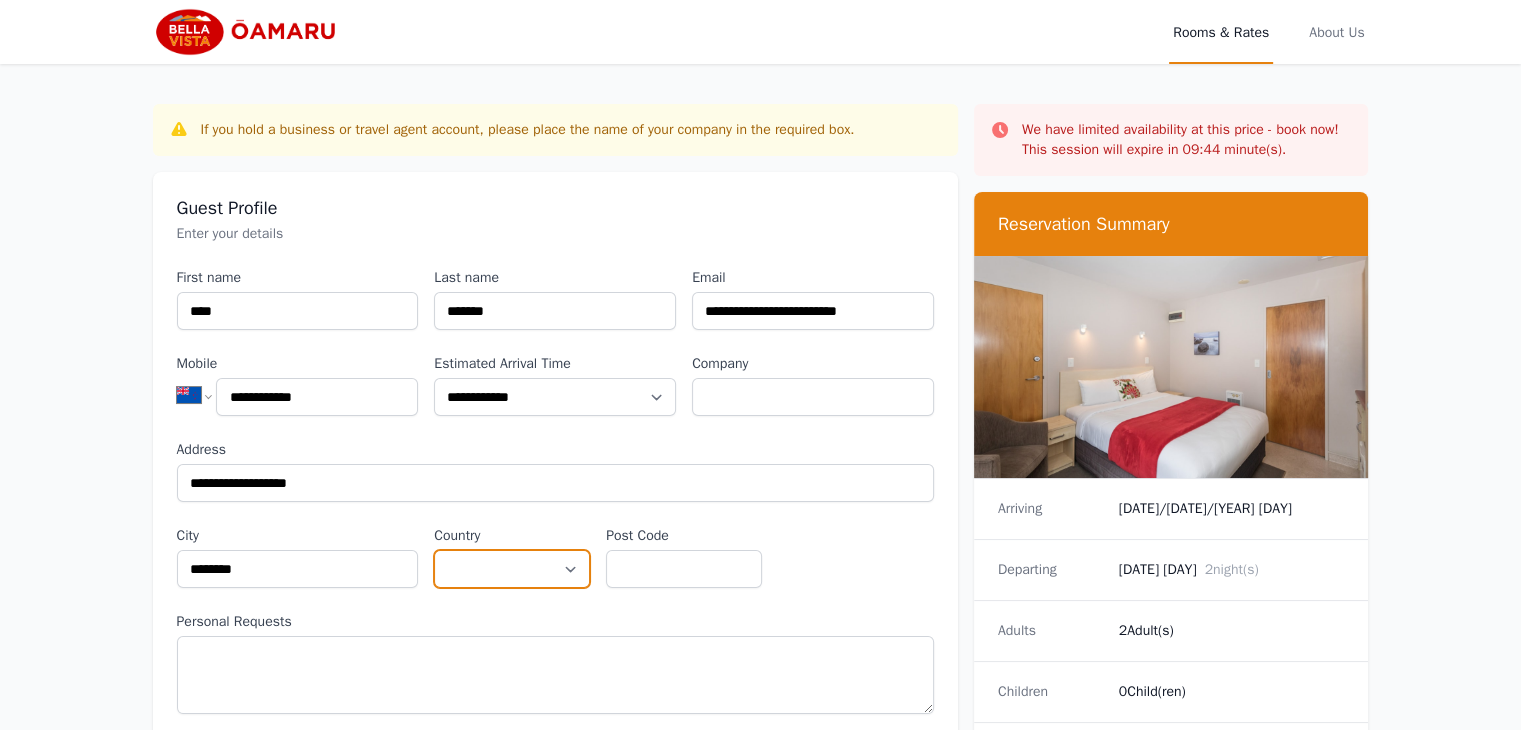 click on "**********" at bounding box center (512, 569) 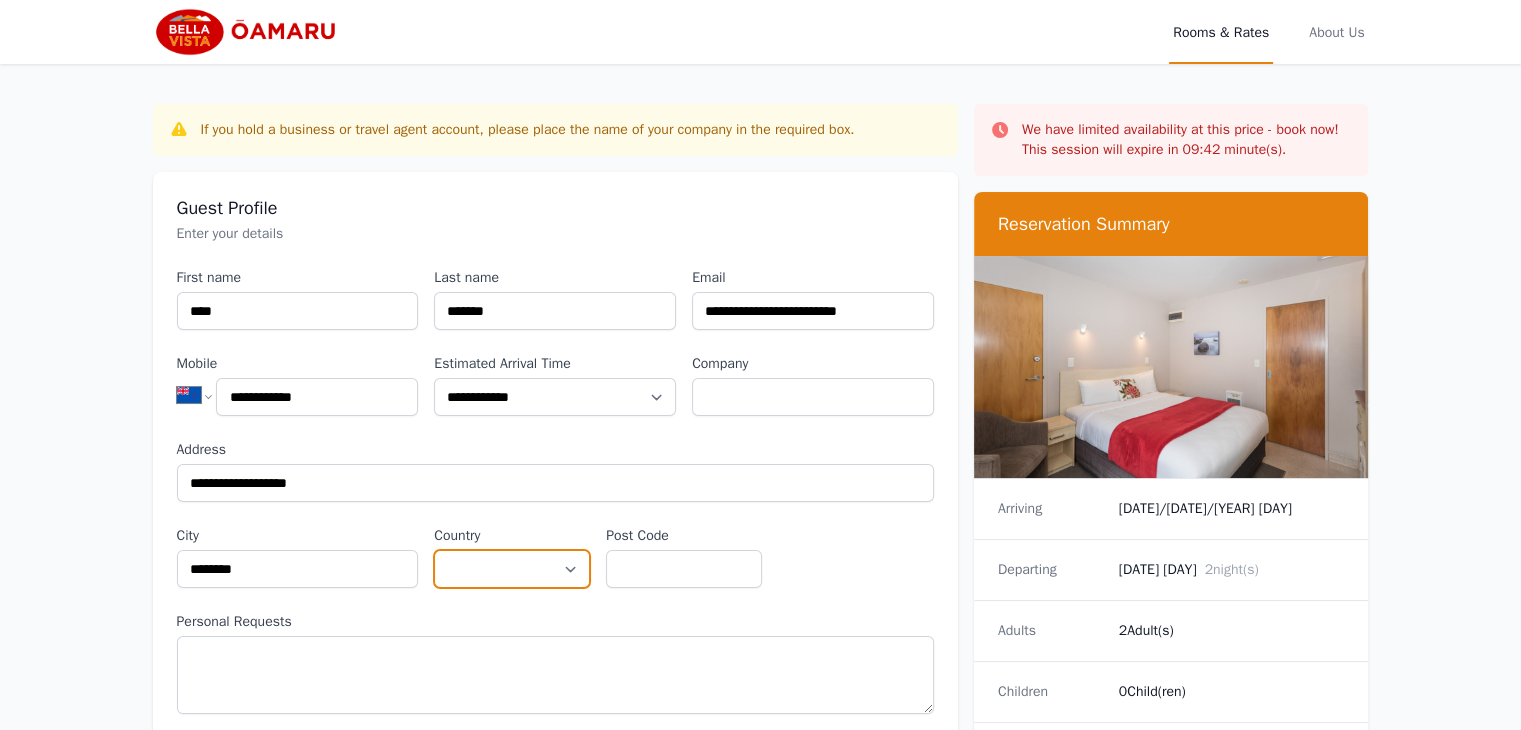 select on "**********" 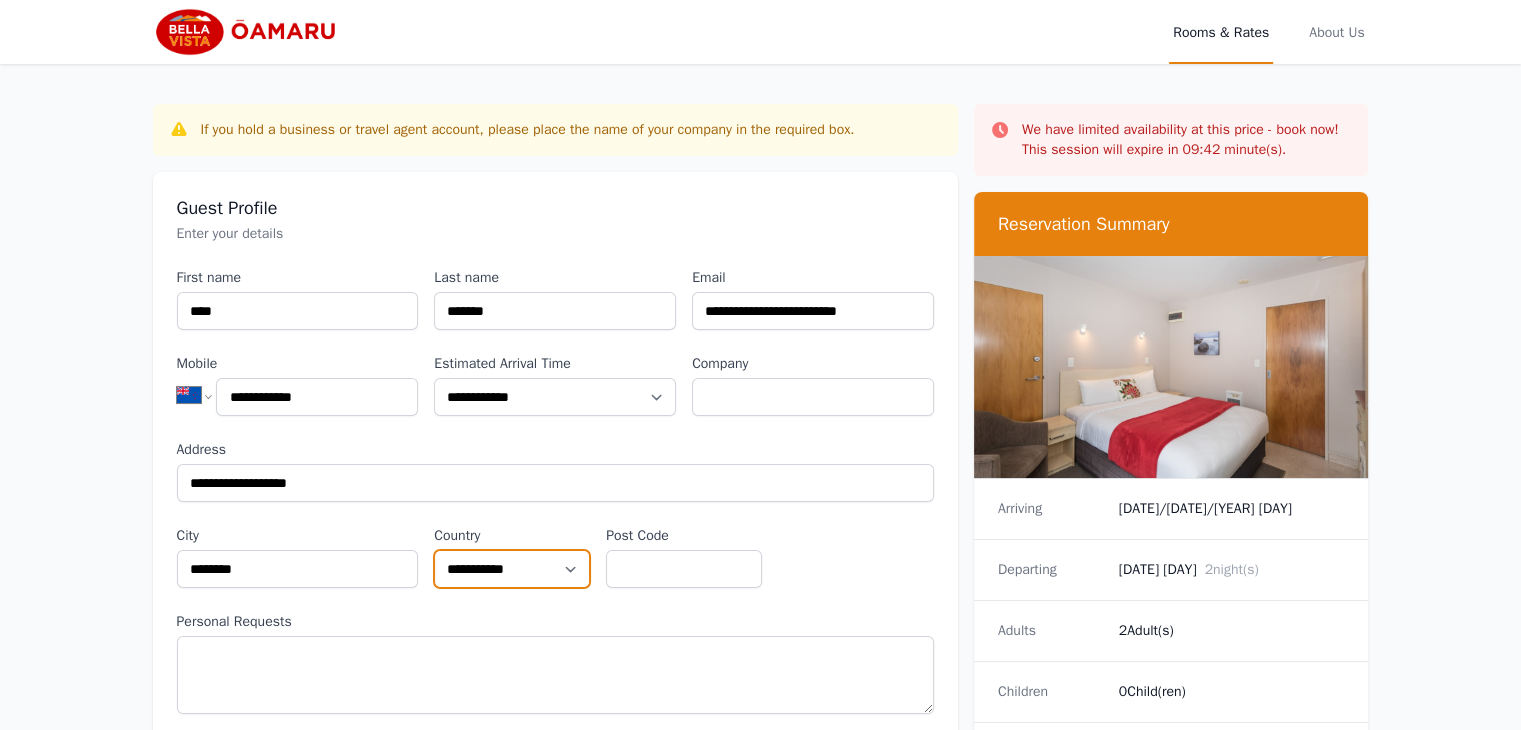 click on "**********" at bounding box center (512, 569) 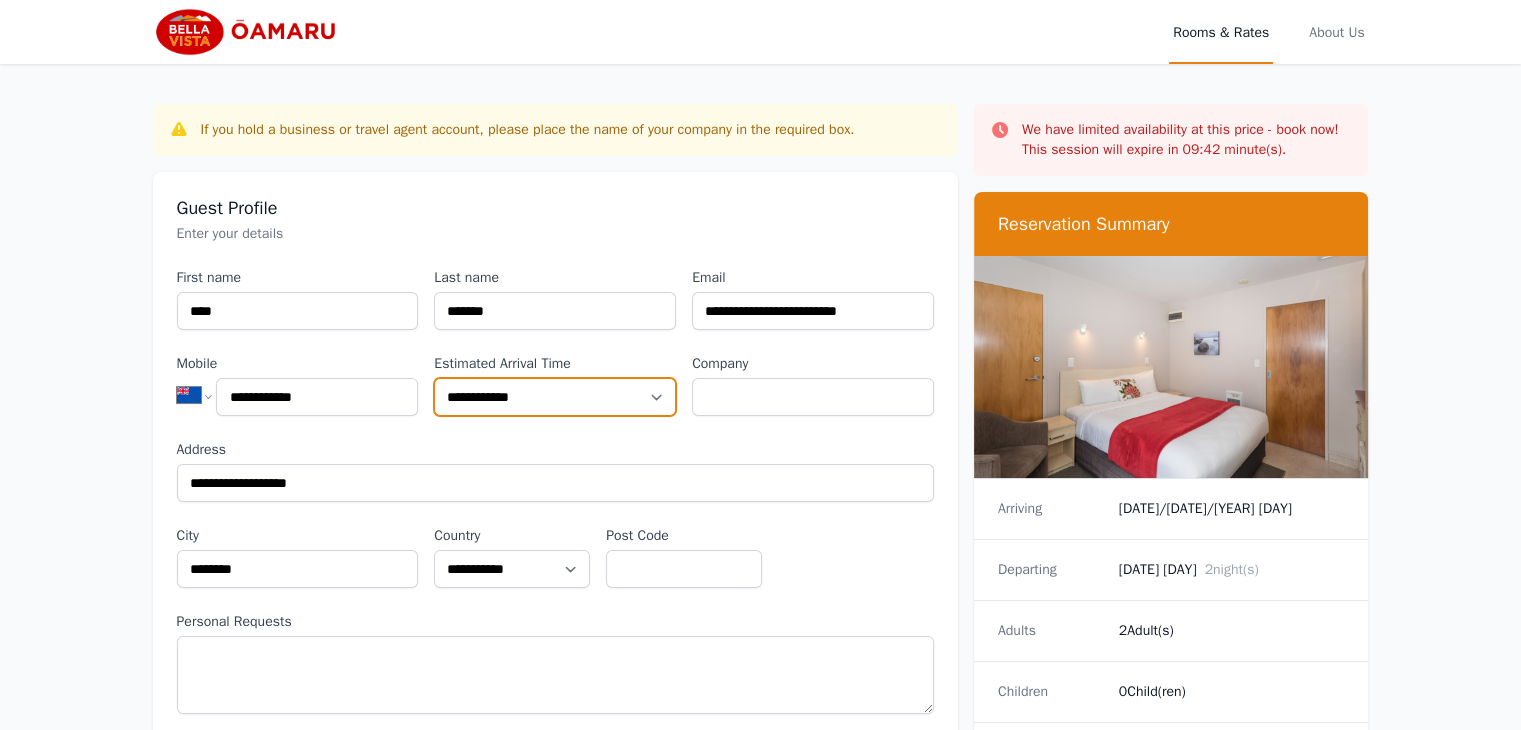 drag, startPoint x: 565, startPoint y: 549, endPoint x: 524, endPoint y: 380, distance: 173.90227 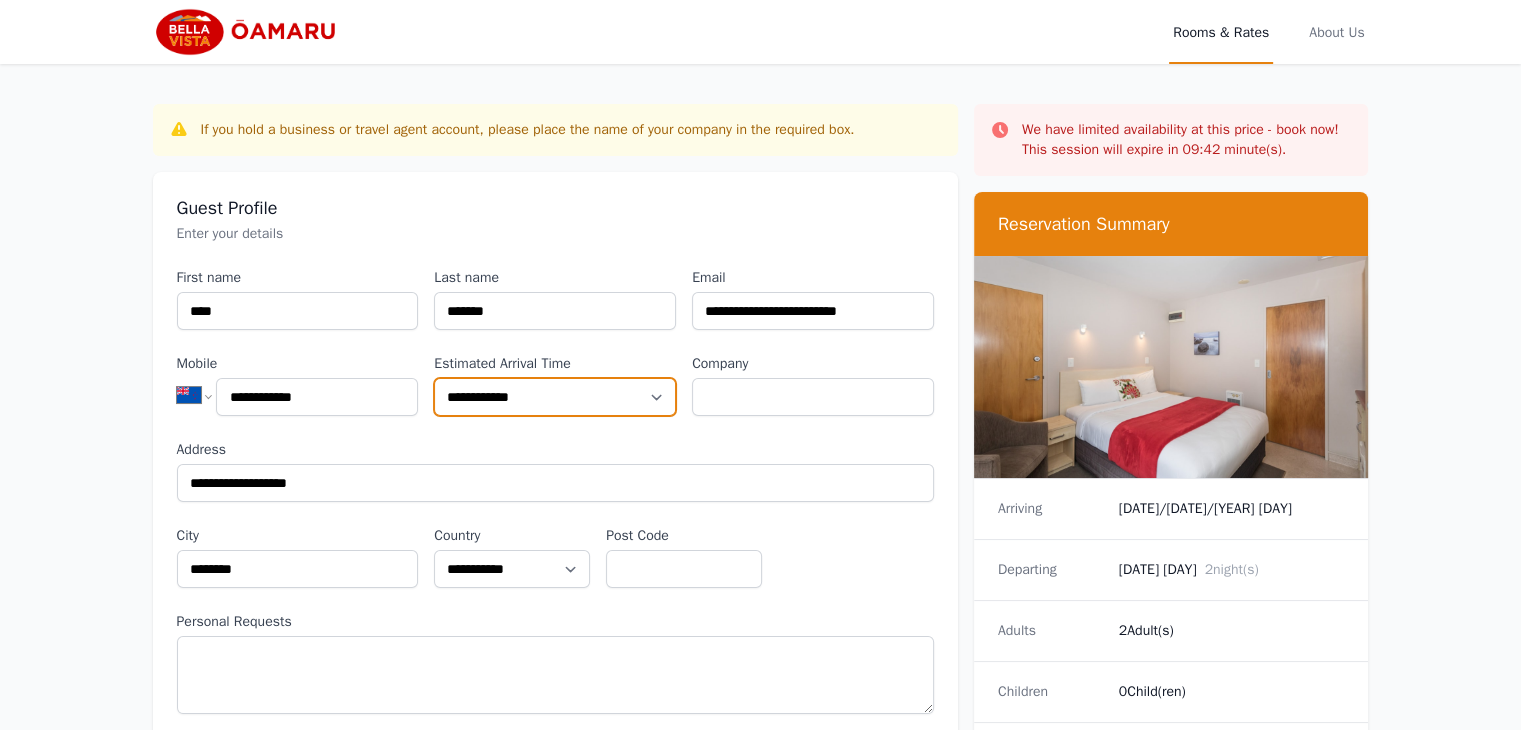 click on "**********" at bounding box center (555, 397) 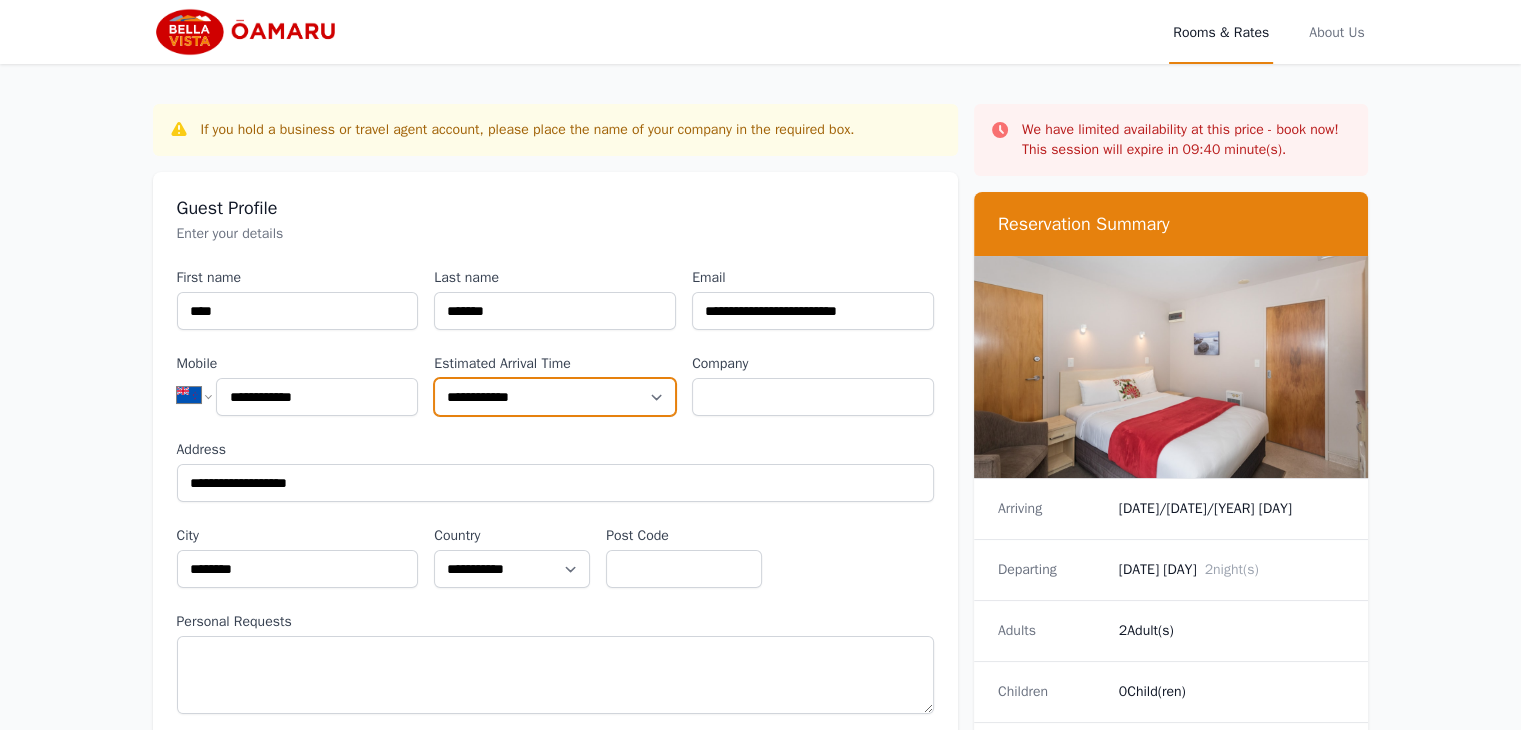 click on "**********" at bounding box center [555, 397] 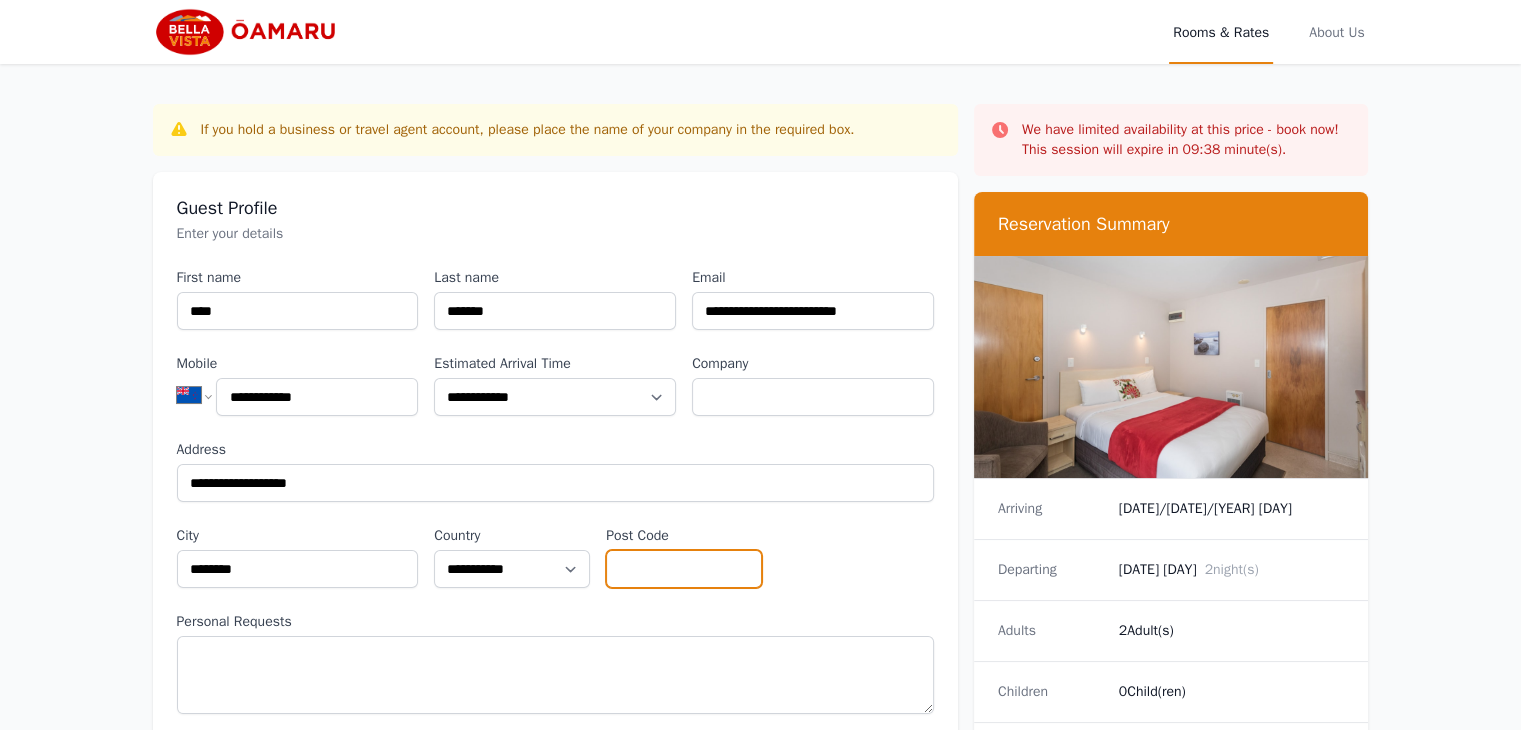 click on "Post Code" at bounding box center (684, 569) 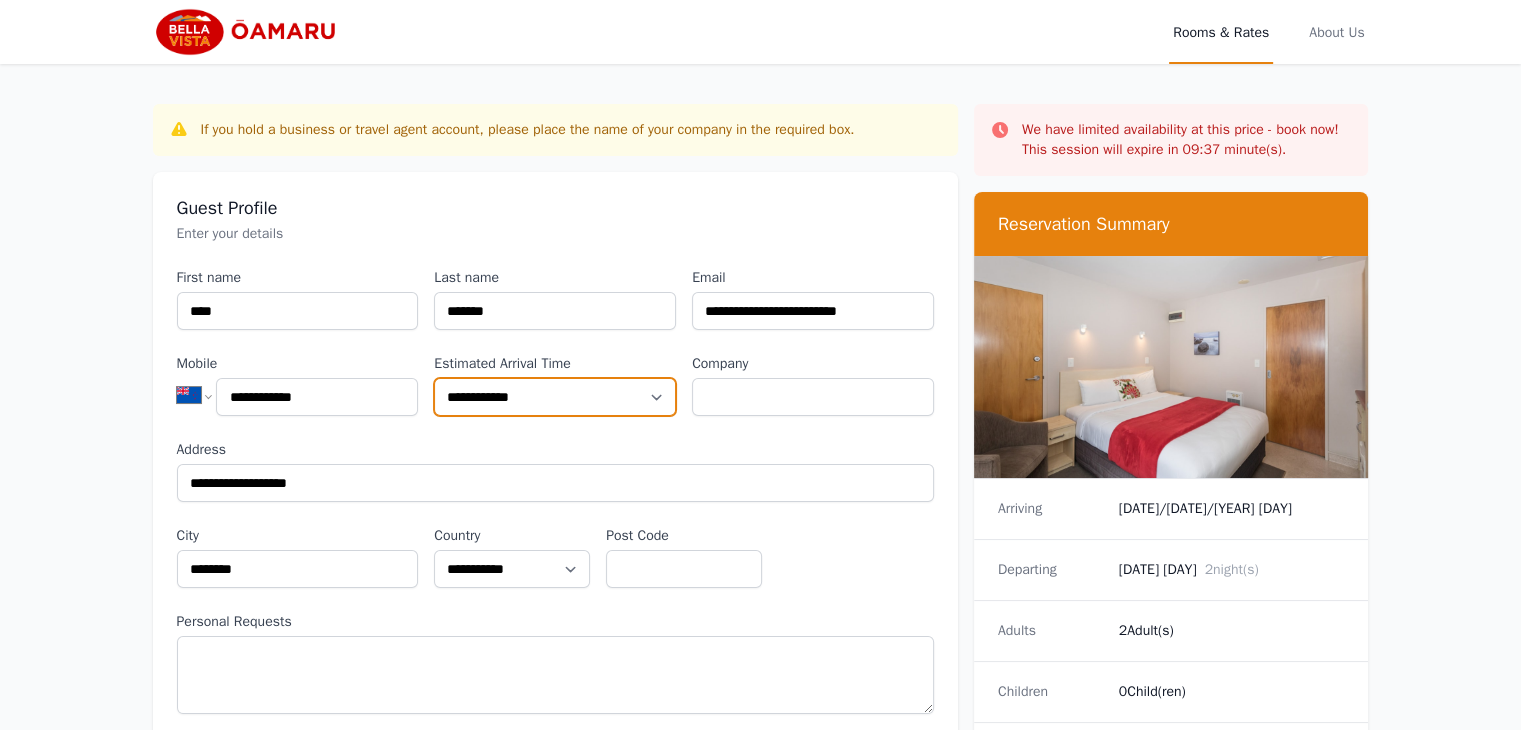 click on "**********" at bounding box center [555, 397] 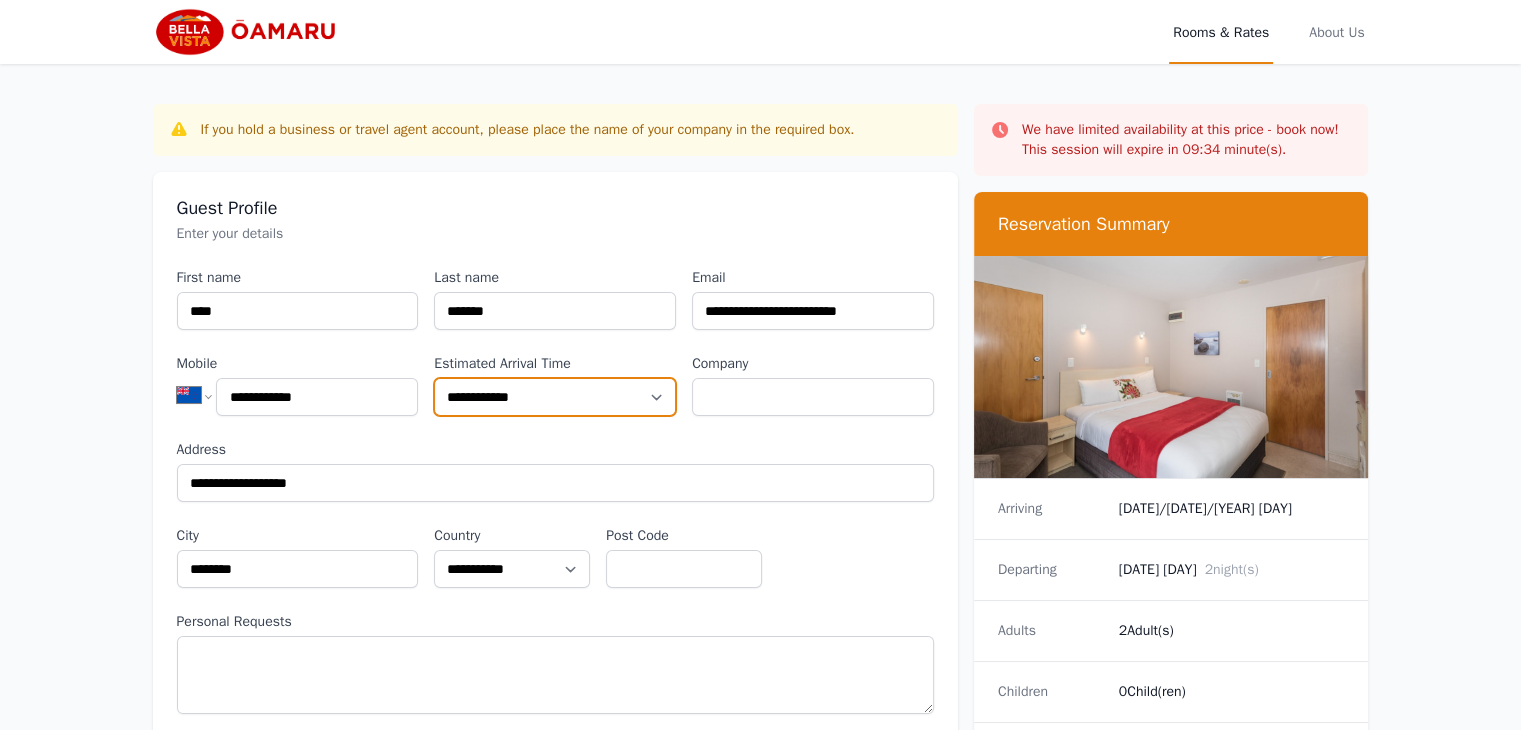 select on "**********" 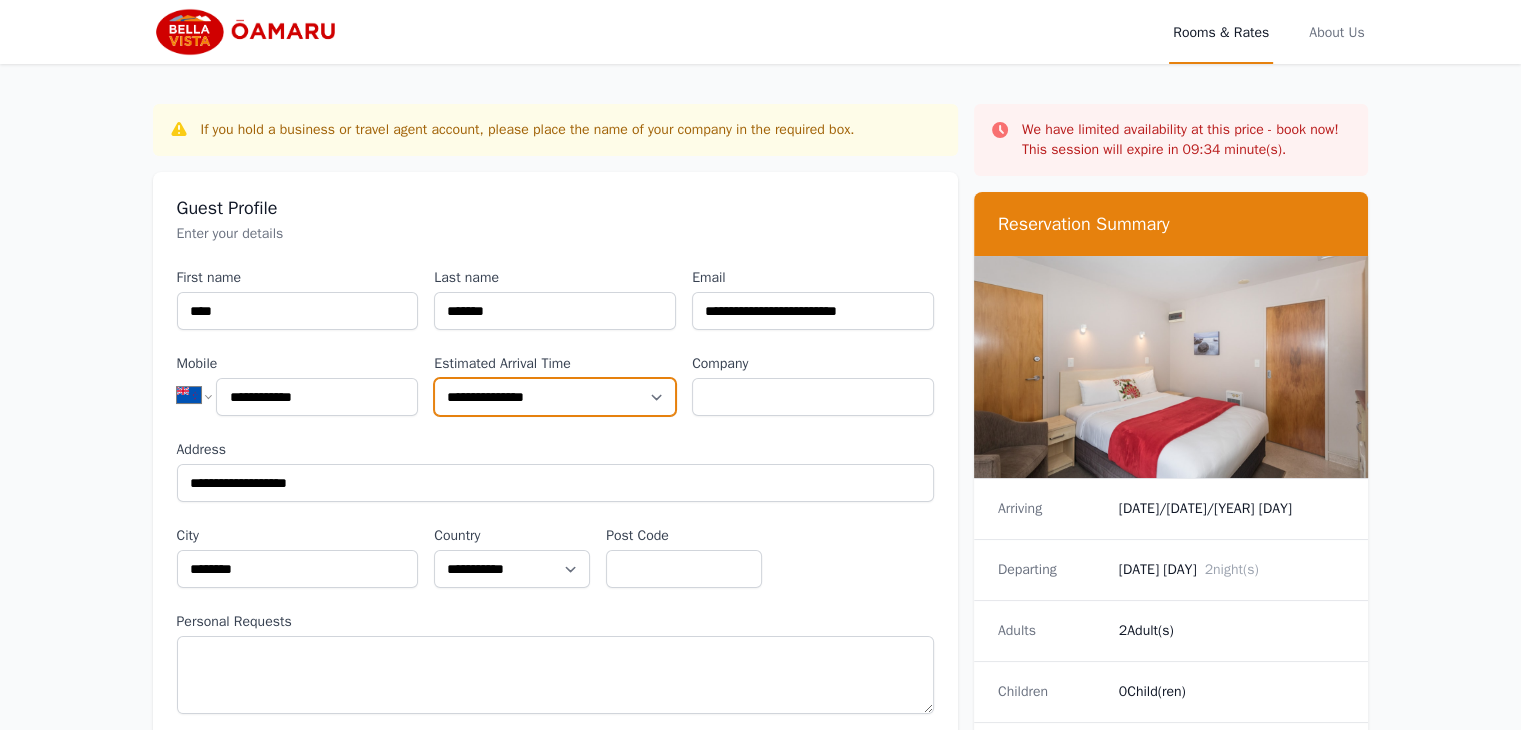 click on "**********" at bounding box center [555, 397] 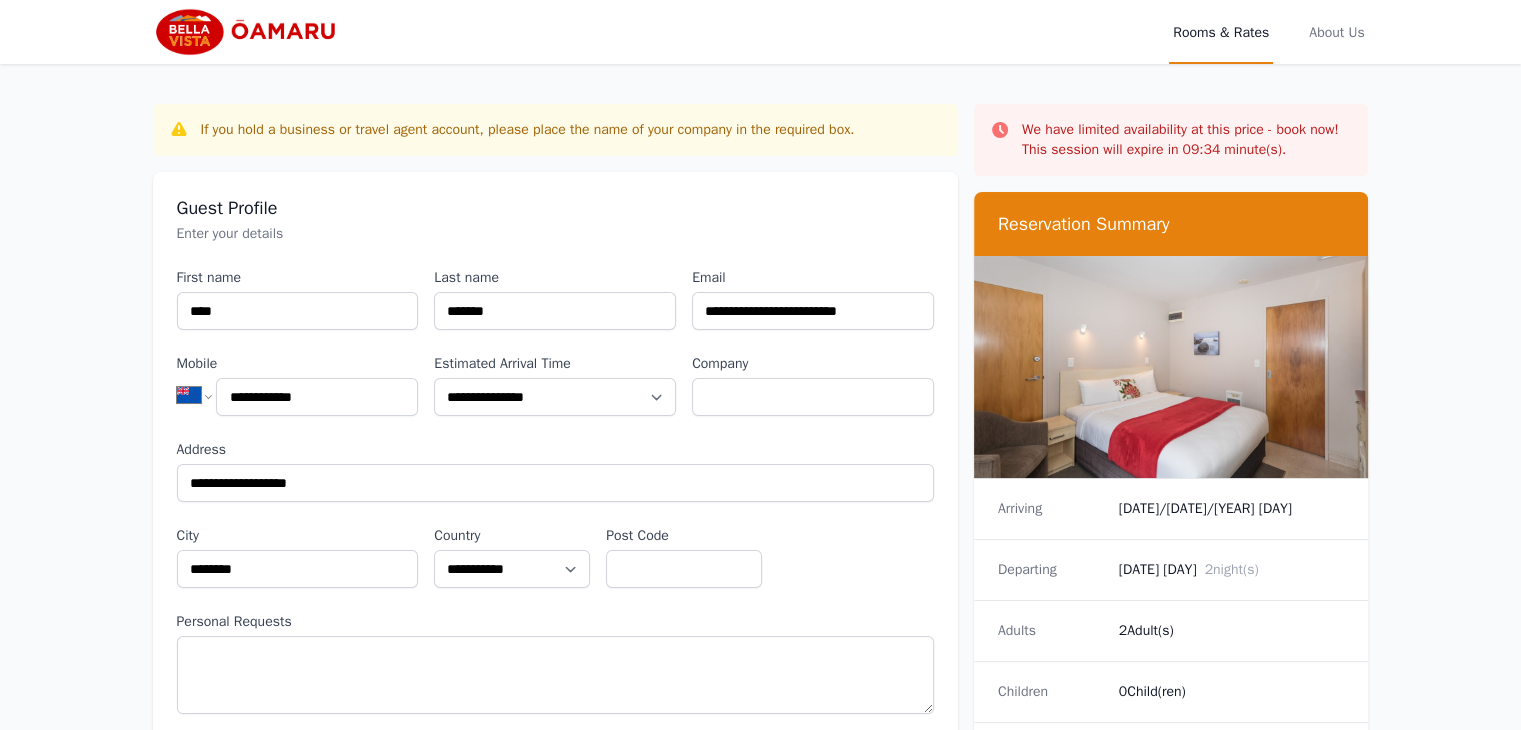 drag, startPoint x: 656, startPoint y: 378, endPoint x: 547, endPoint y: 102, distance: 296.744 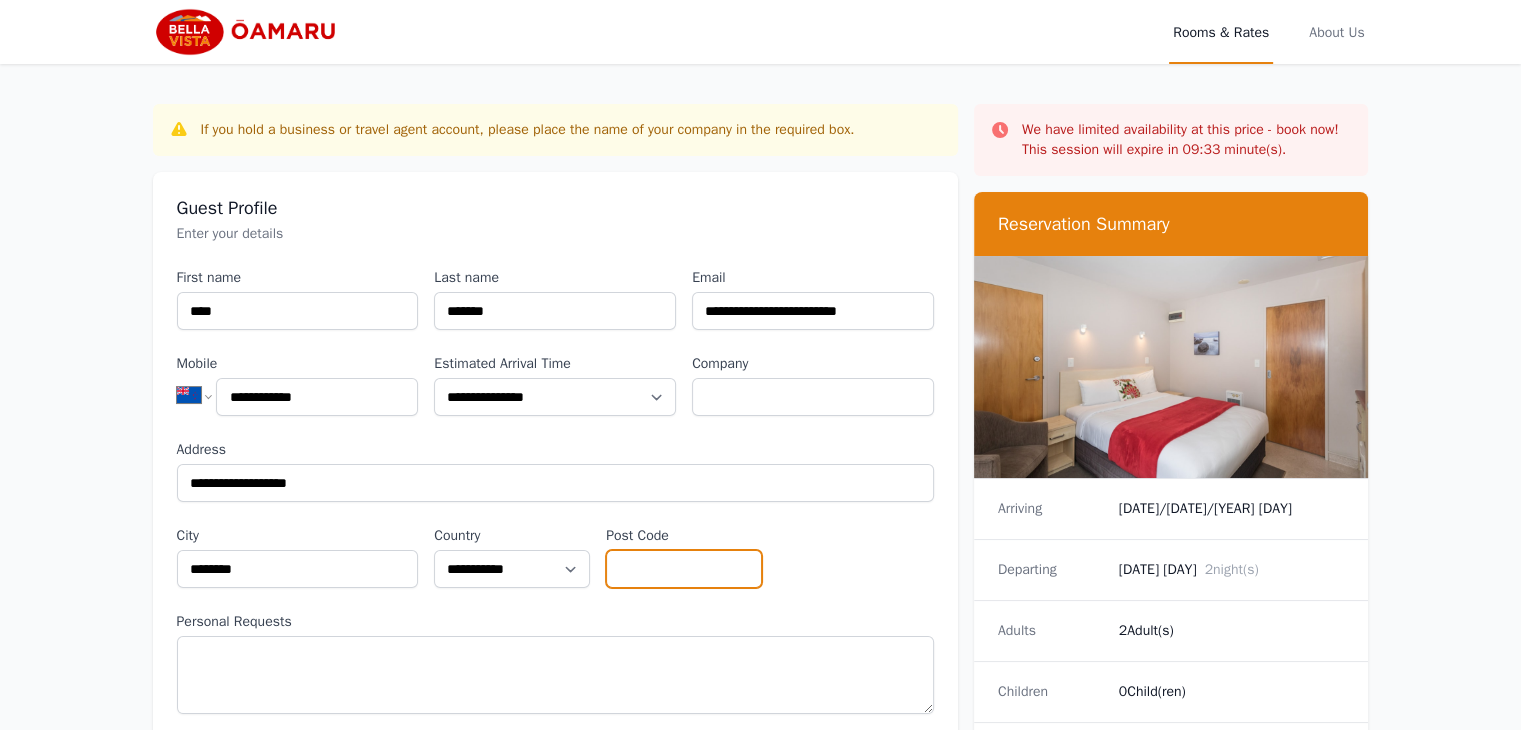 click on "Post Code" at bounding box center (684, 569) 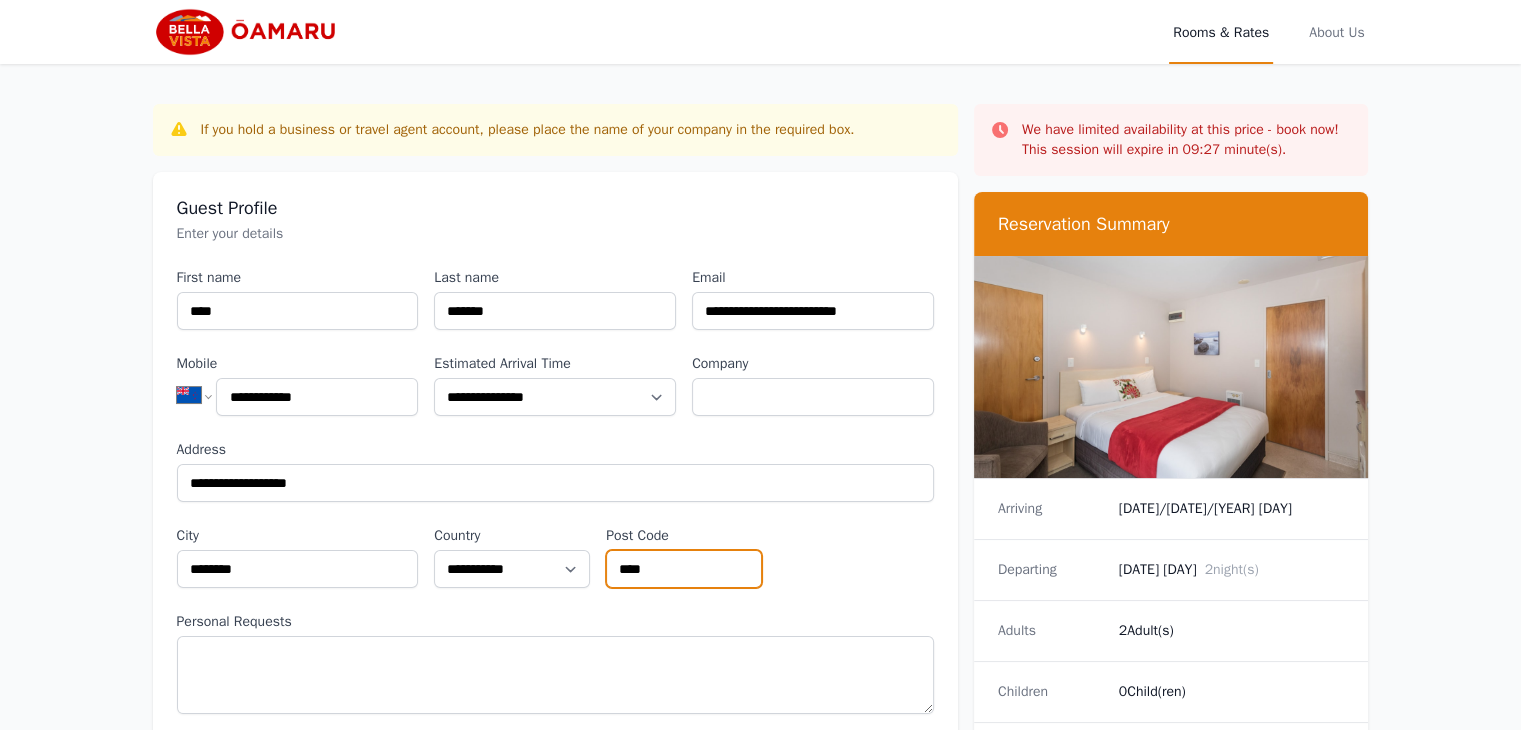 type on "****" 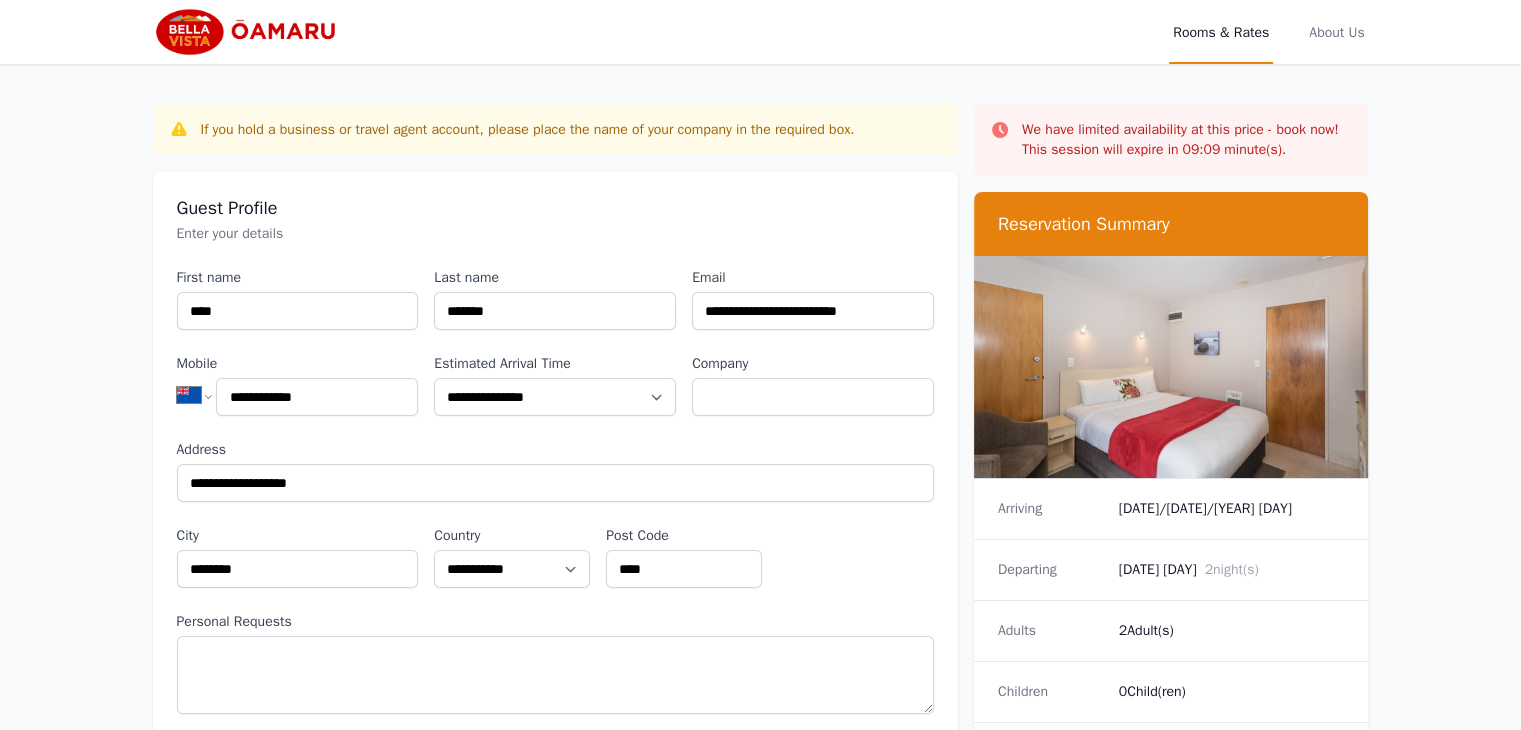 click on "Rooms & Rates About Us" at bounding box center (761, 32) 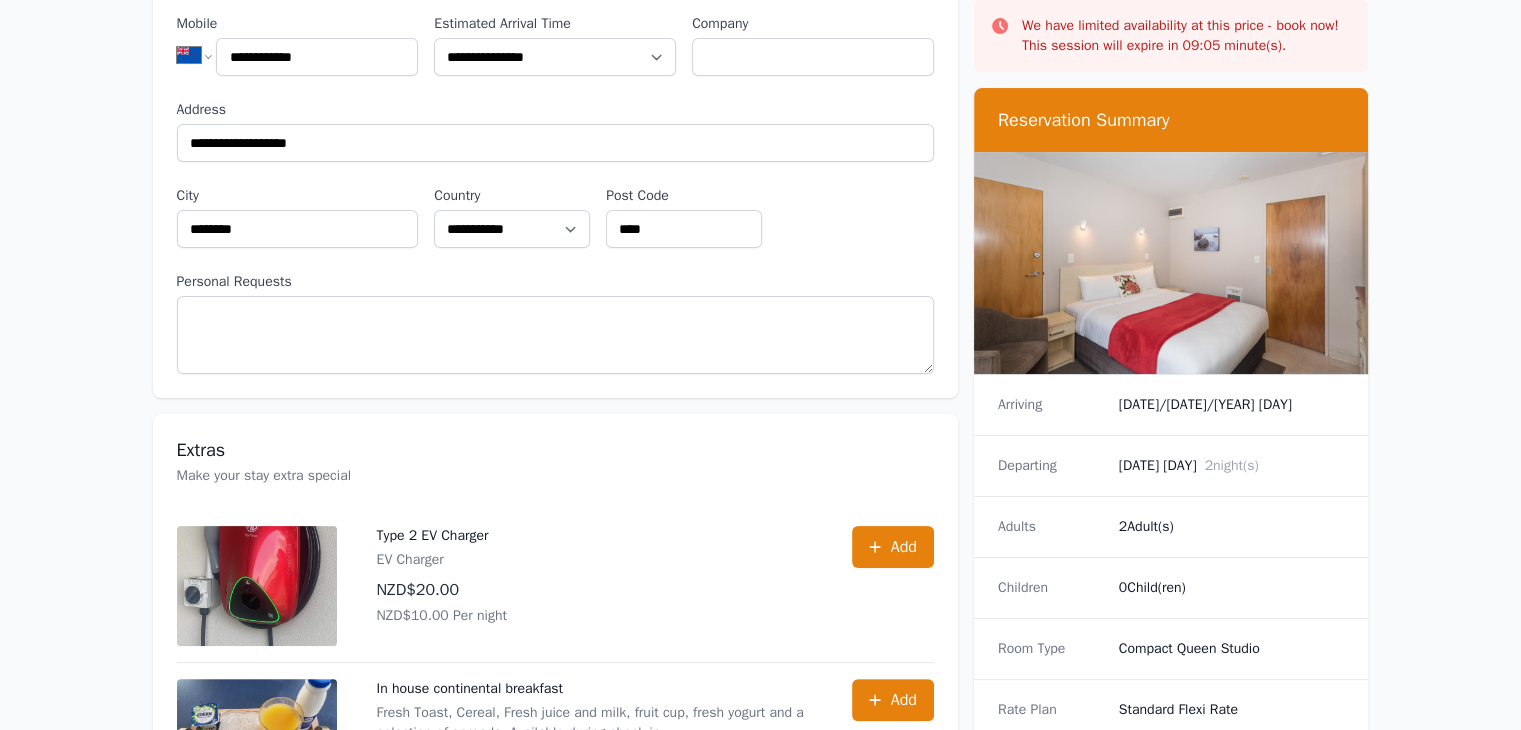 scroll, scrollTop: 364, scrollLeft: 0, axis: vertical 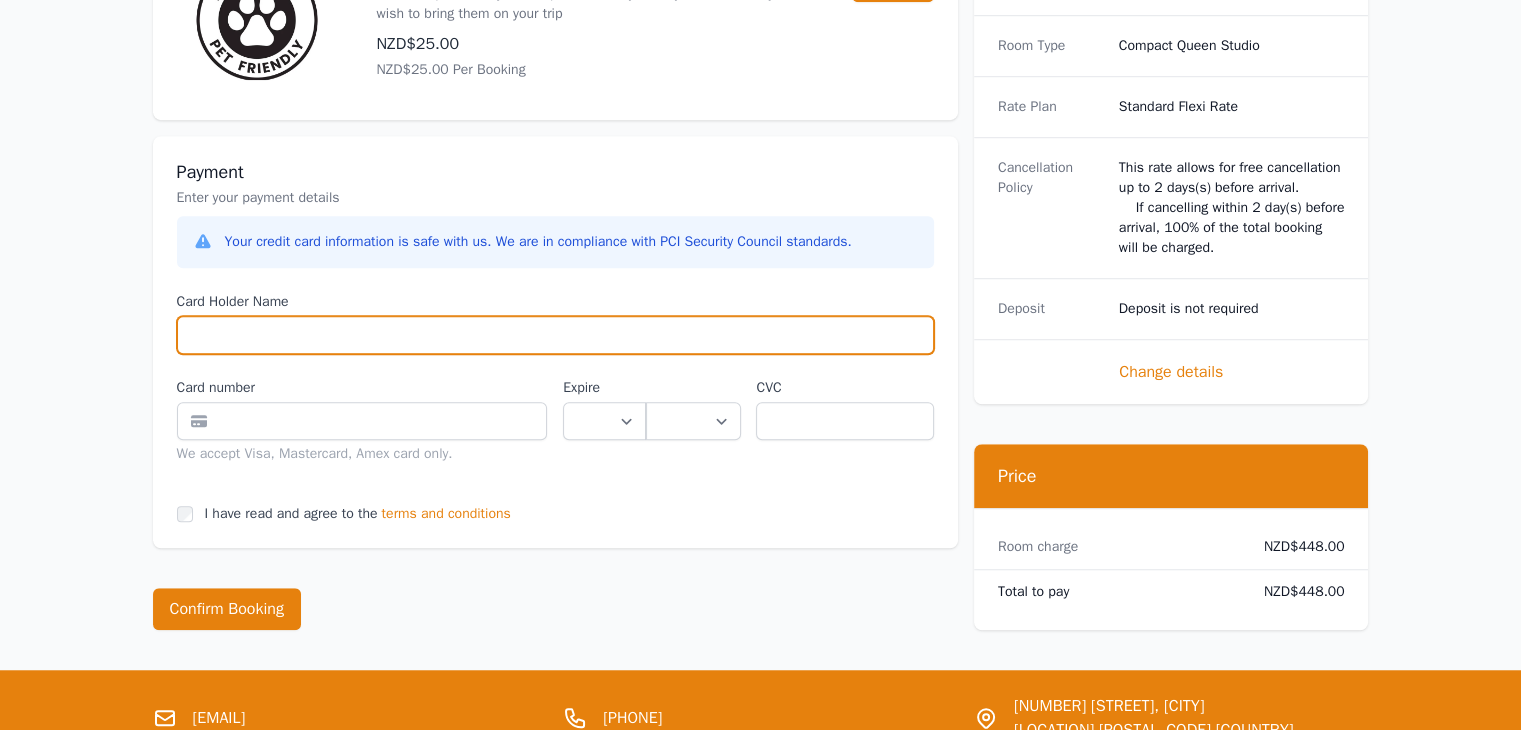 click on "Card Holder Name" at bounding box center [555, 335] 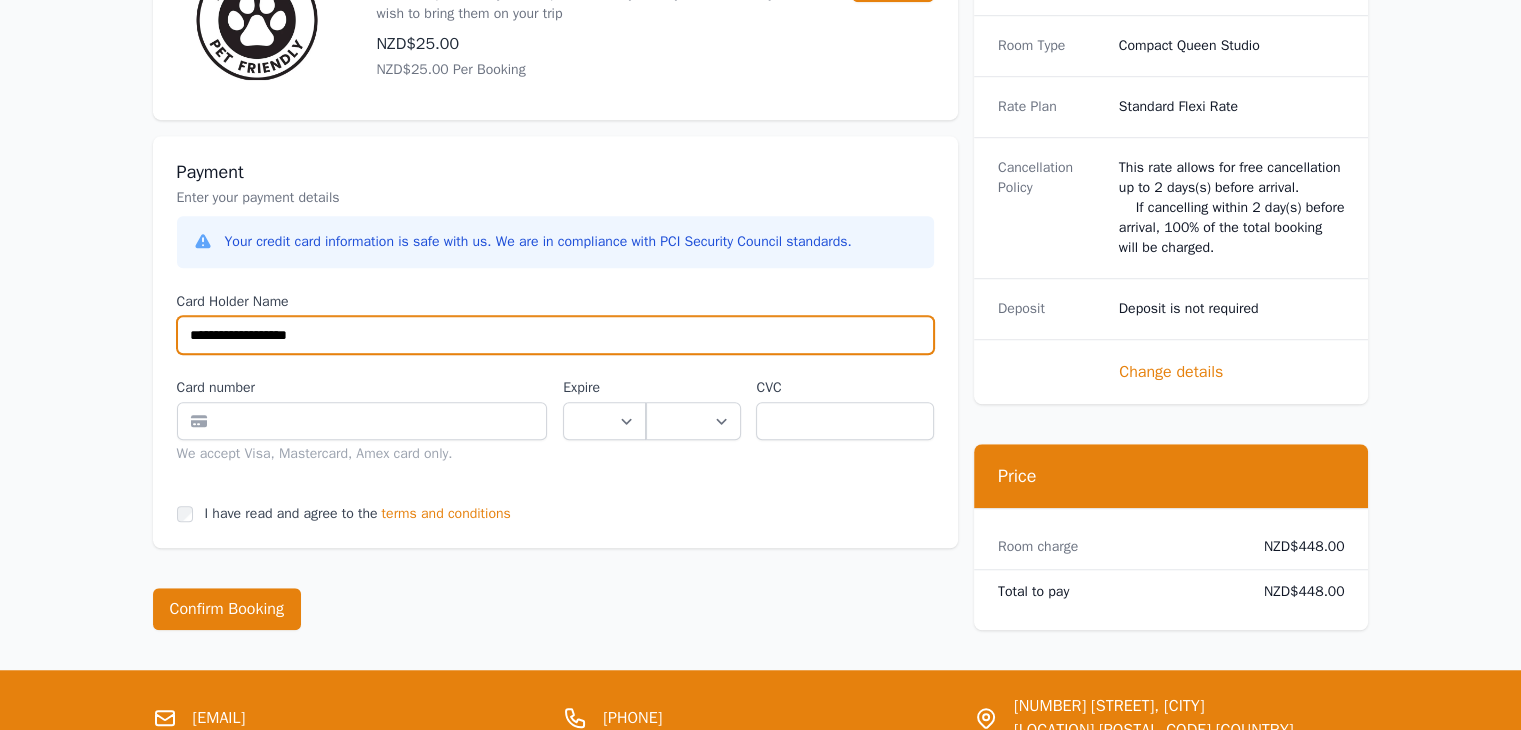 type on "**********" 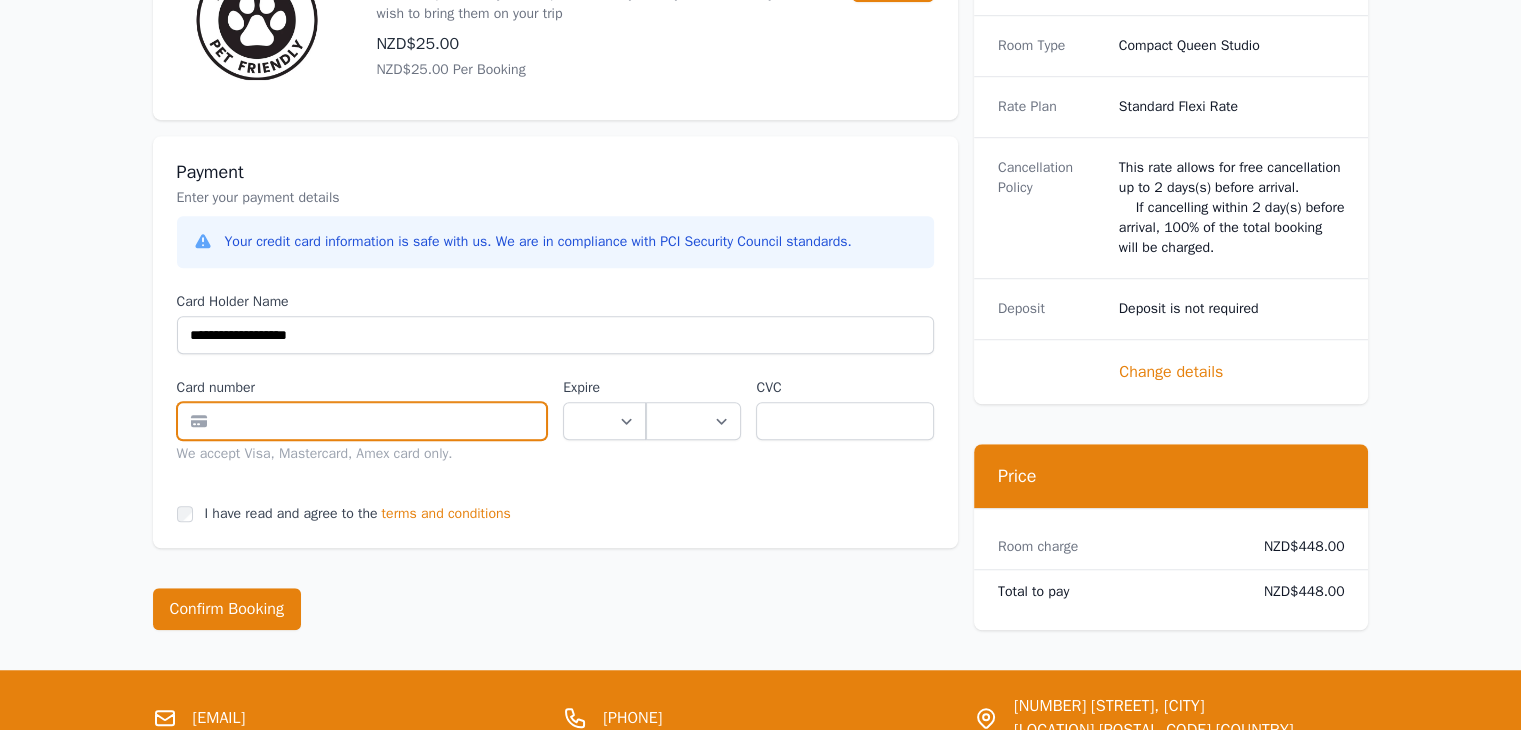 click at bounding box center (362, 421) 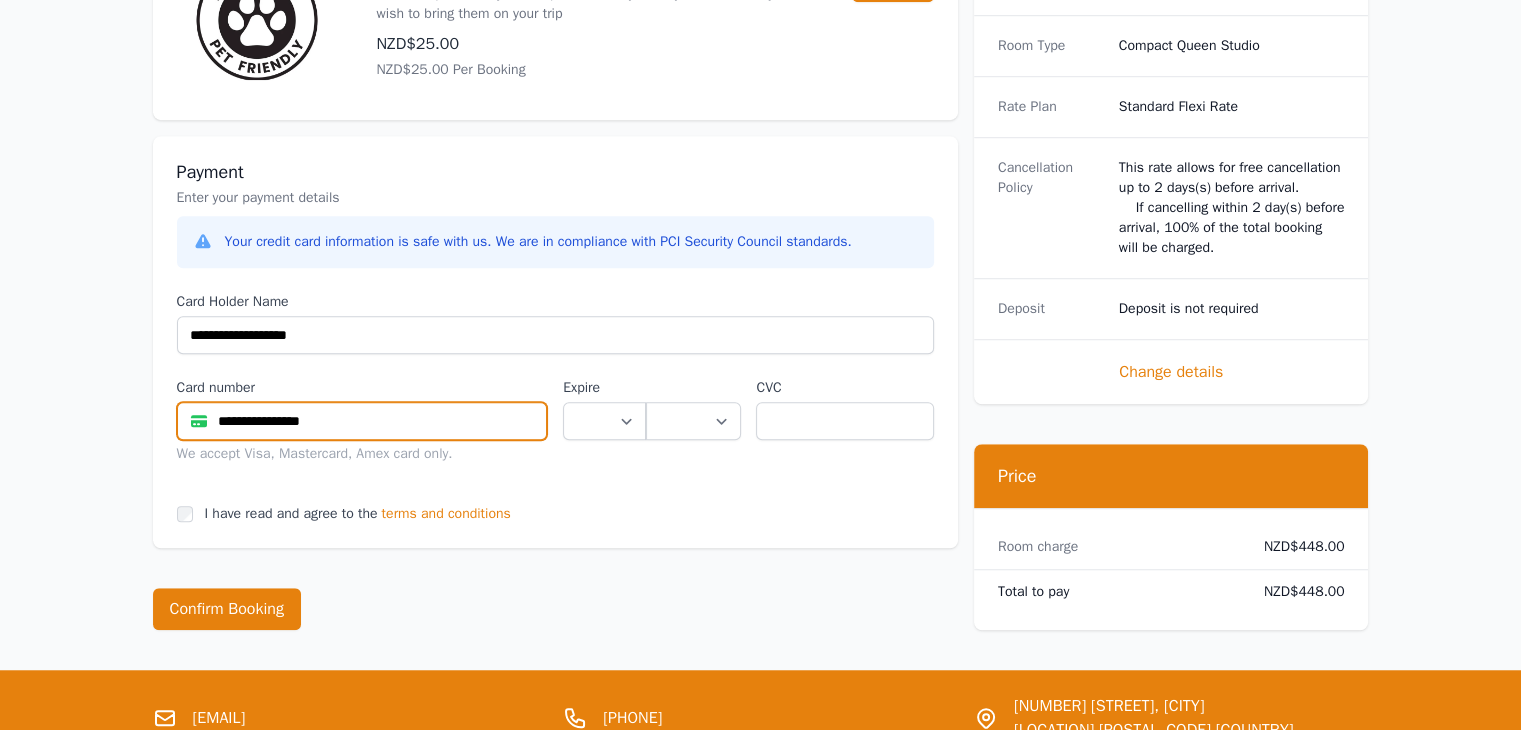 type on "**********" 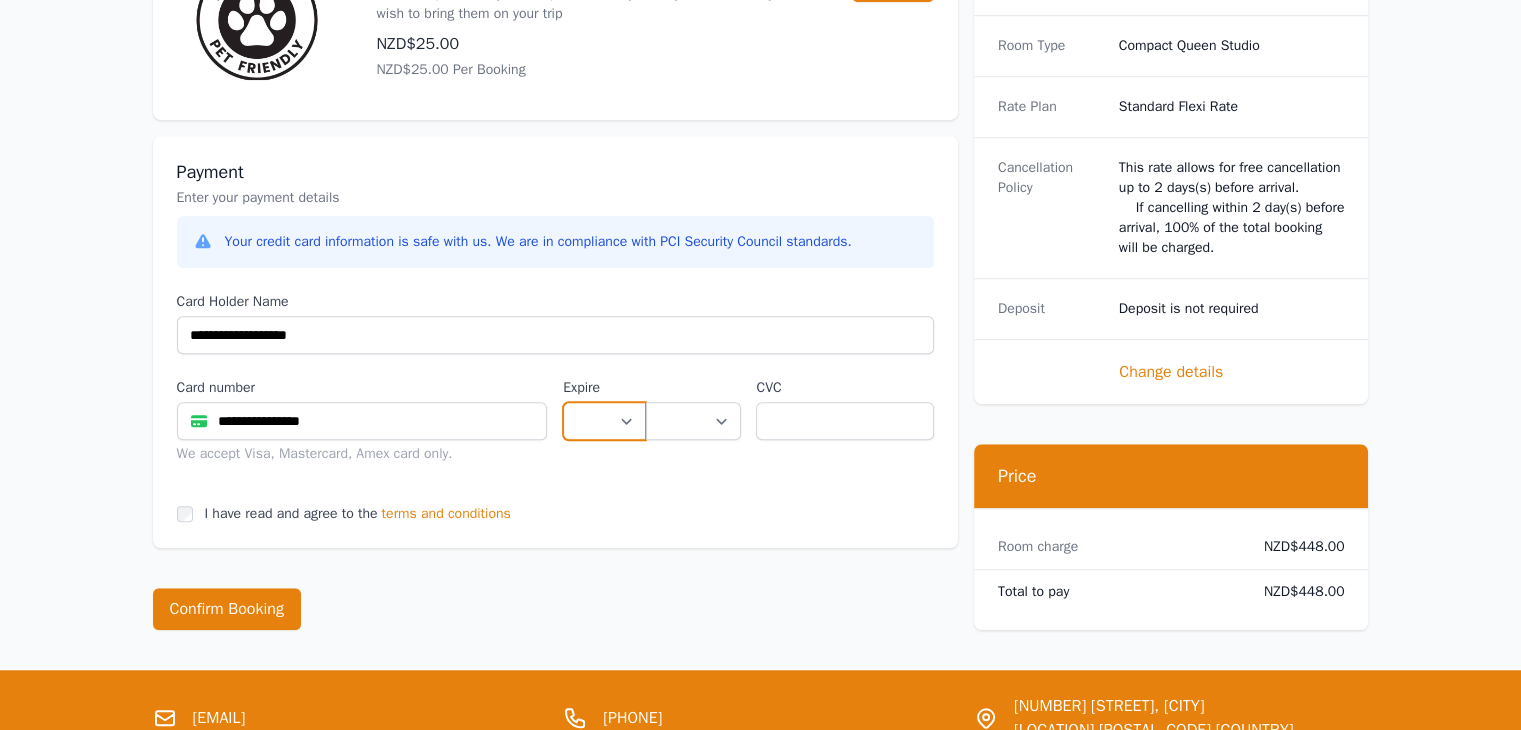 click on "** ** ** ** ** ** ** ** ** ** ** **" at bounding box center (604, 421) 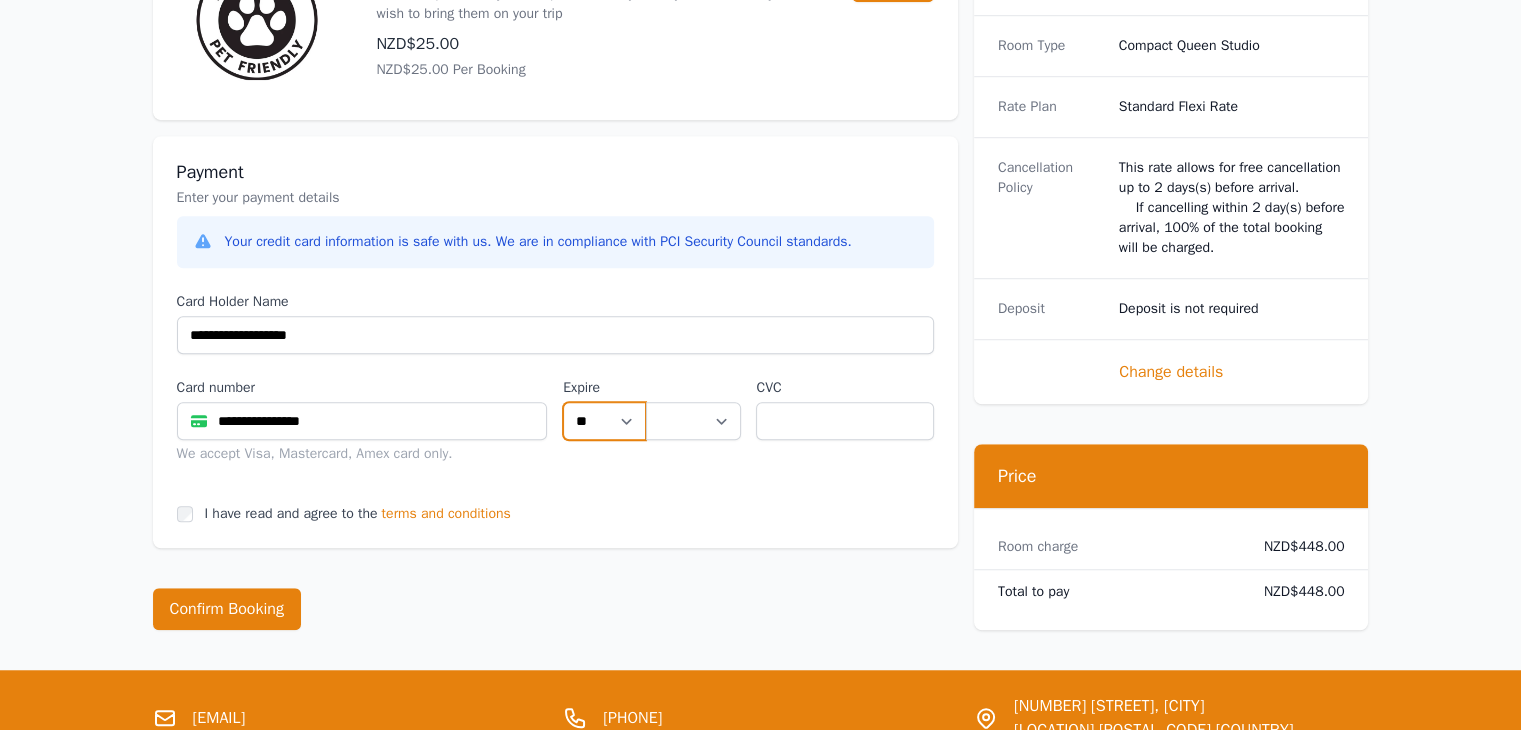 click on "** ** ** ** ** ** ** ** ** ** ** **" at bounding box center [604, 421] 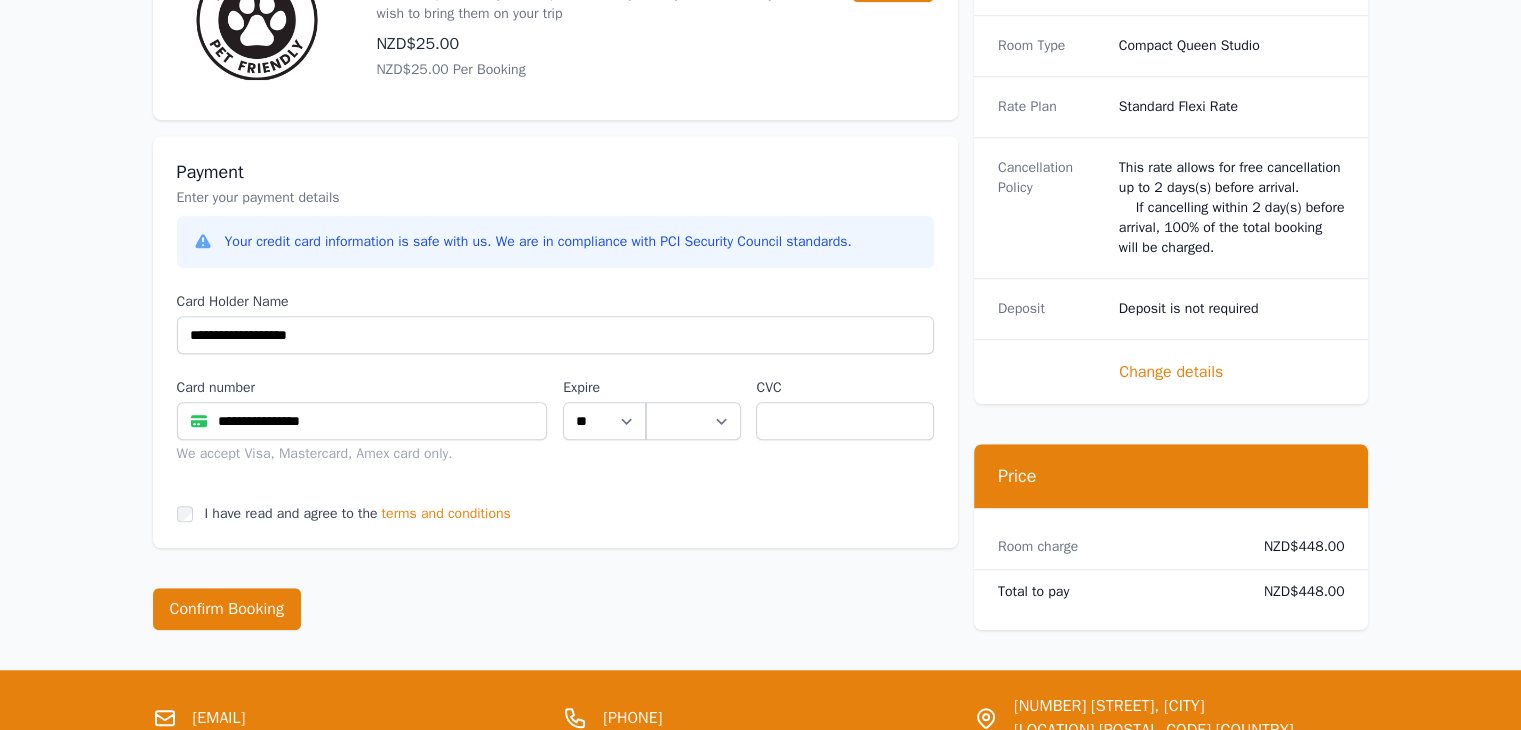 drag, startPoint x: 618, startPoint y: 424, endPoint x: 625, endPoint y: 253, distance: 171.14322 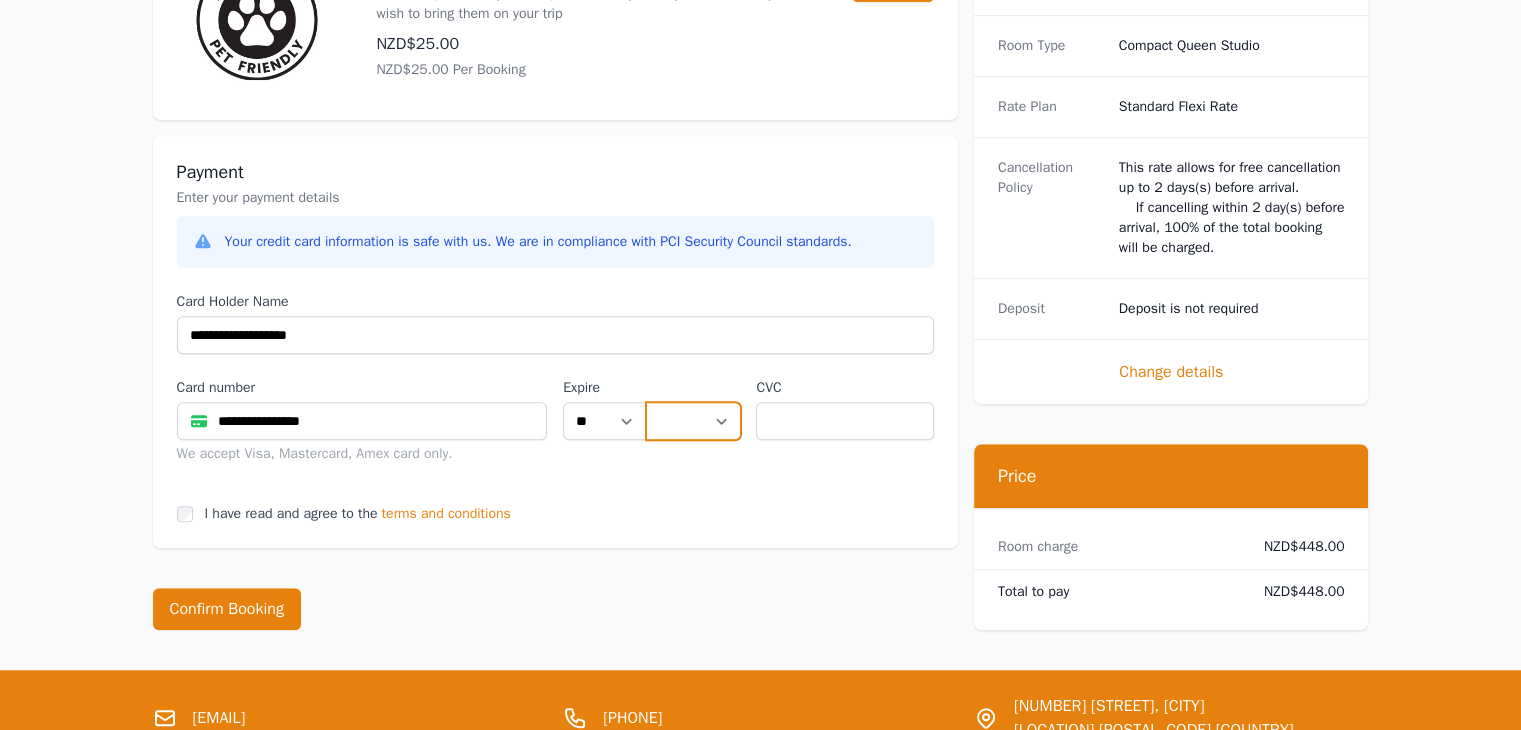 click on "**** **** **** **** **** **** **** **** ****" at bounding box center (693, 421) 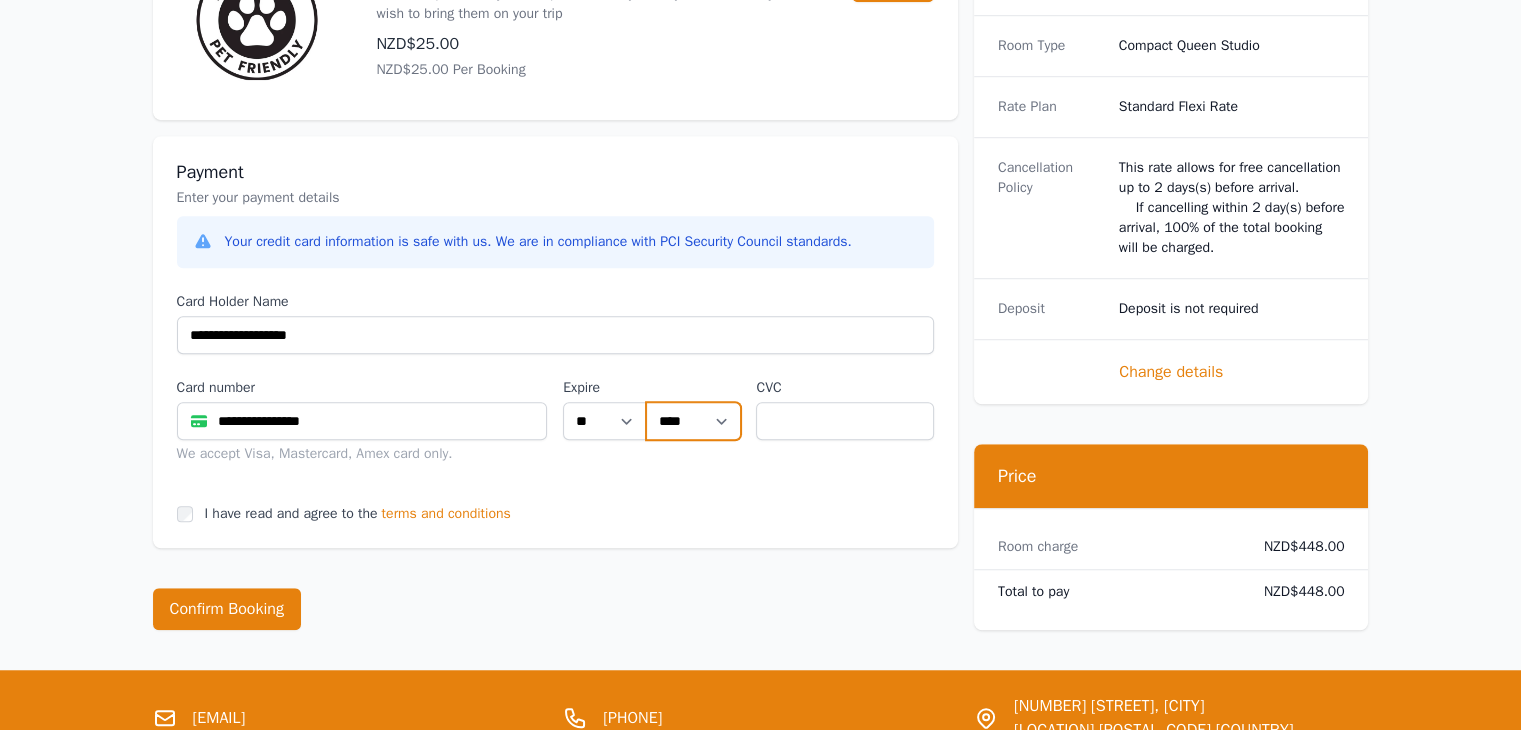 click on "**** **** **** **** **** **** **** **** ****" at bounding box center (693, 421) 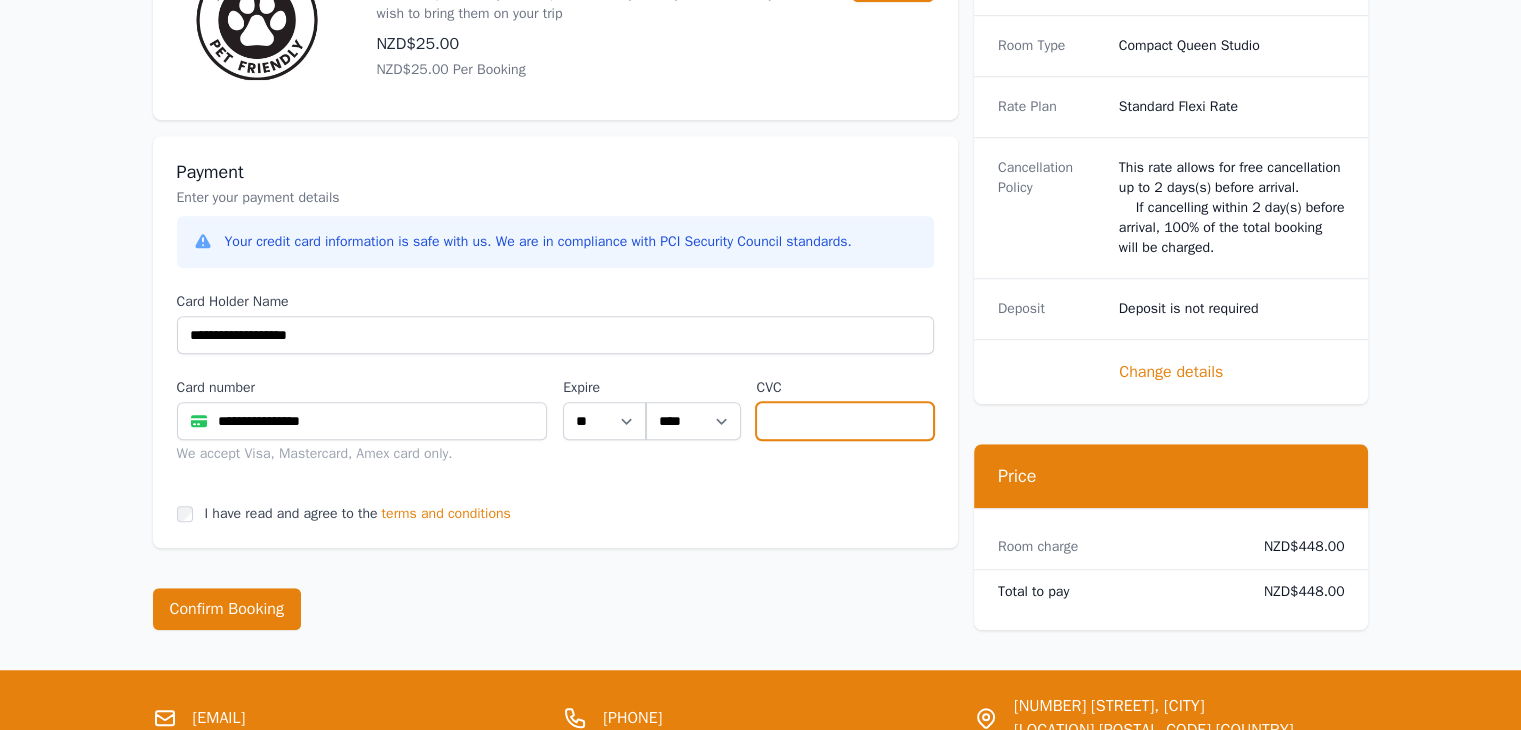 click at bounding box center [844, 421] 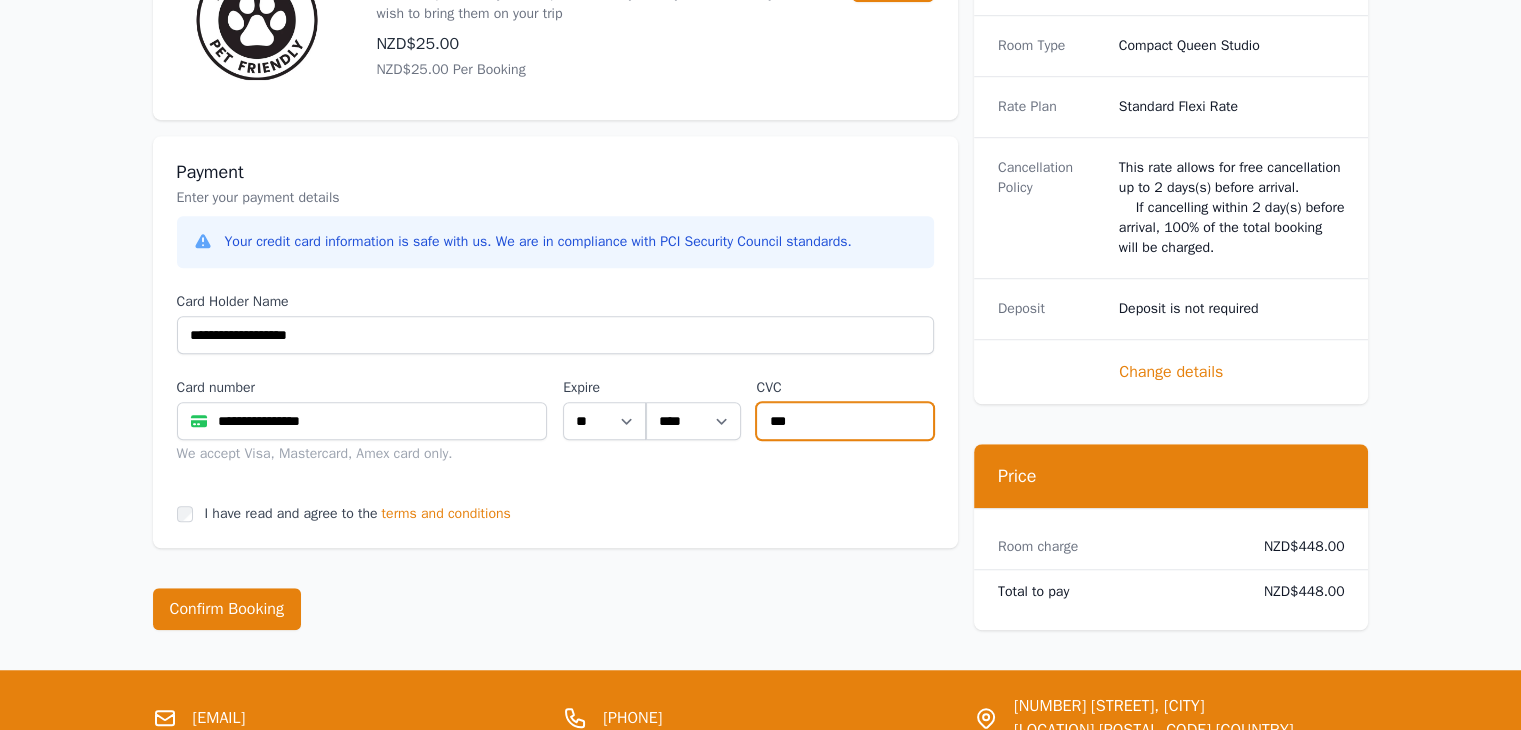 type on "***" 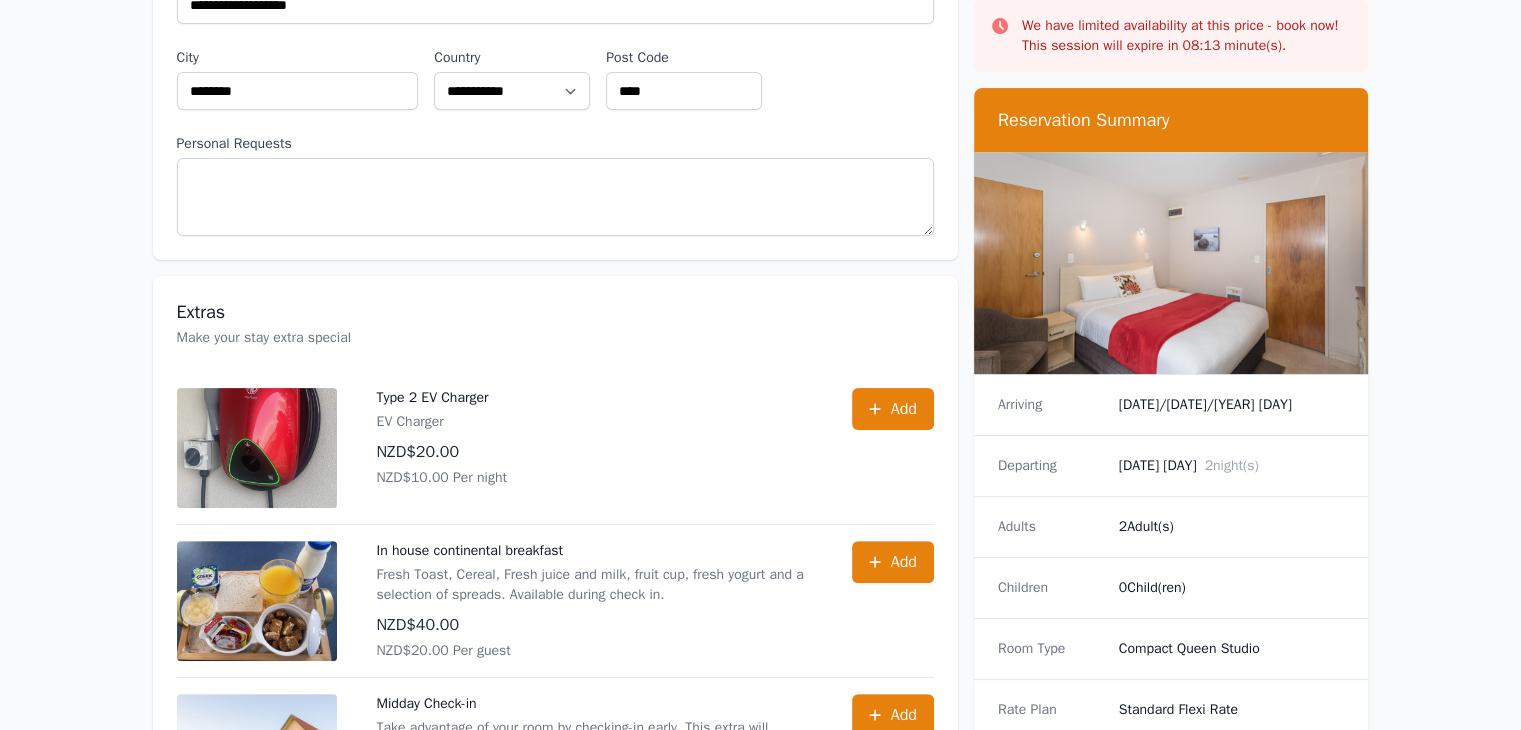 scroll, scrollTop: 481, scrollLeft: 0, axis: vertical 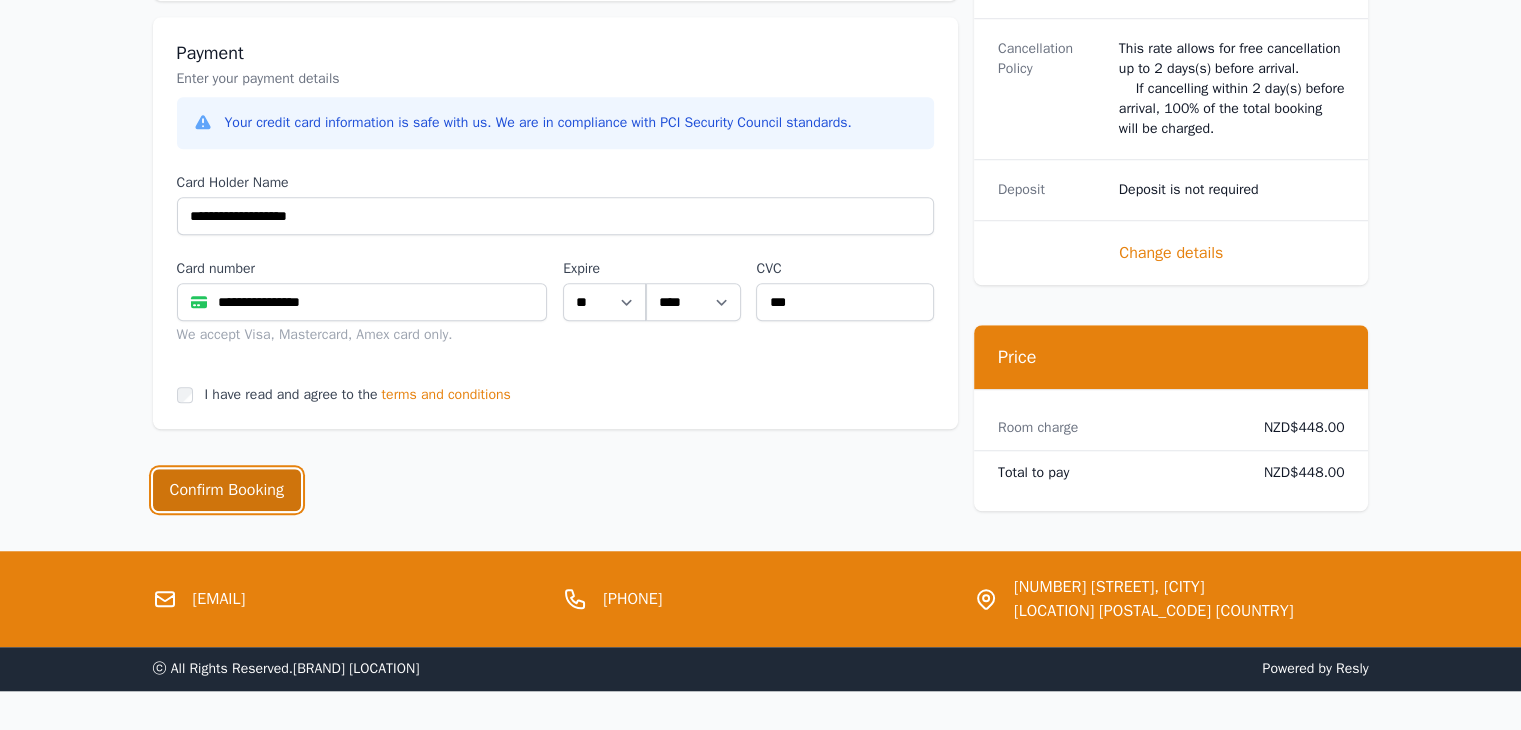 click on "Confirm Booking" at bounding box center [227, 490] 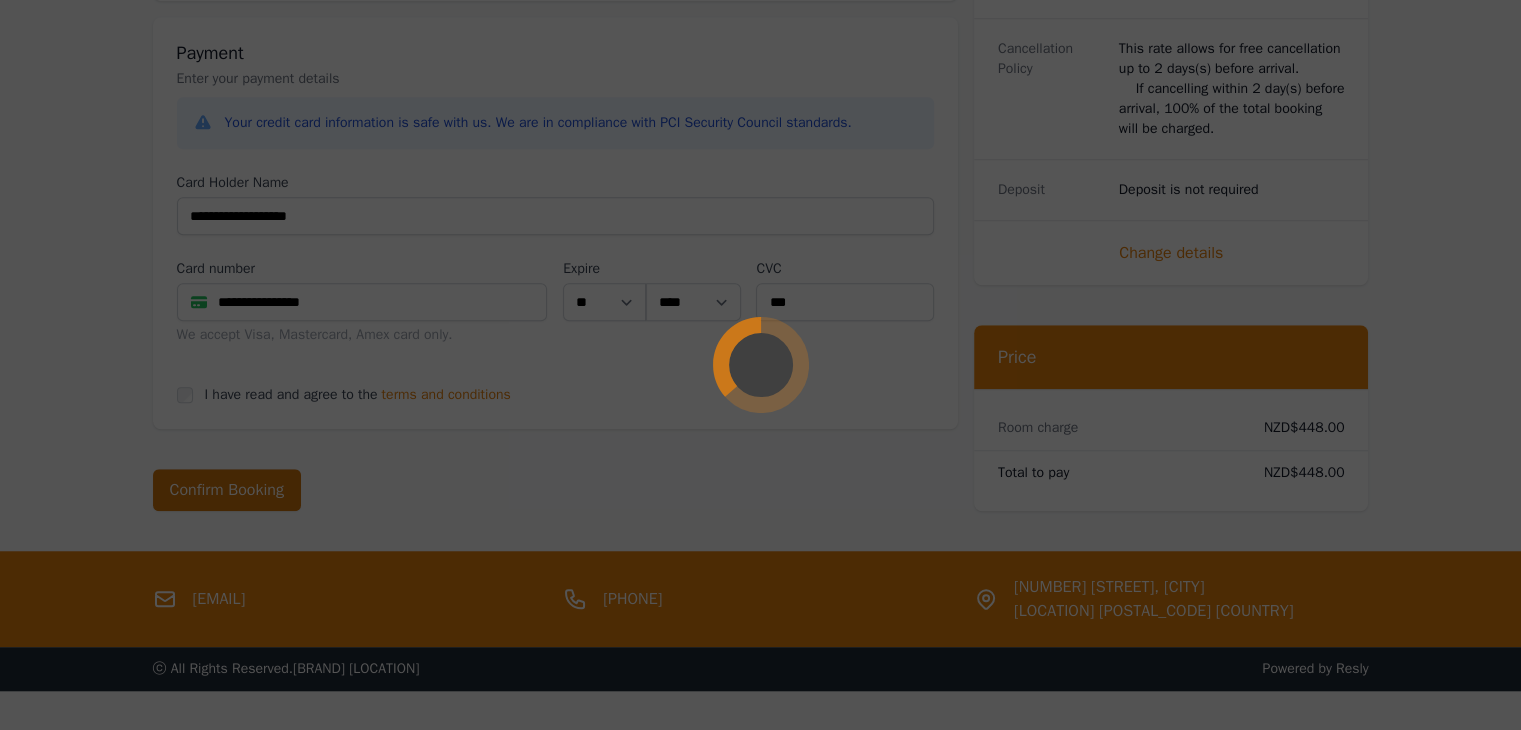 click at bounding box center [760, 365] 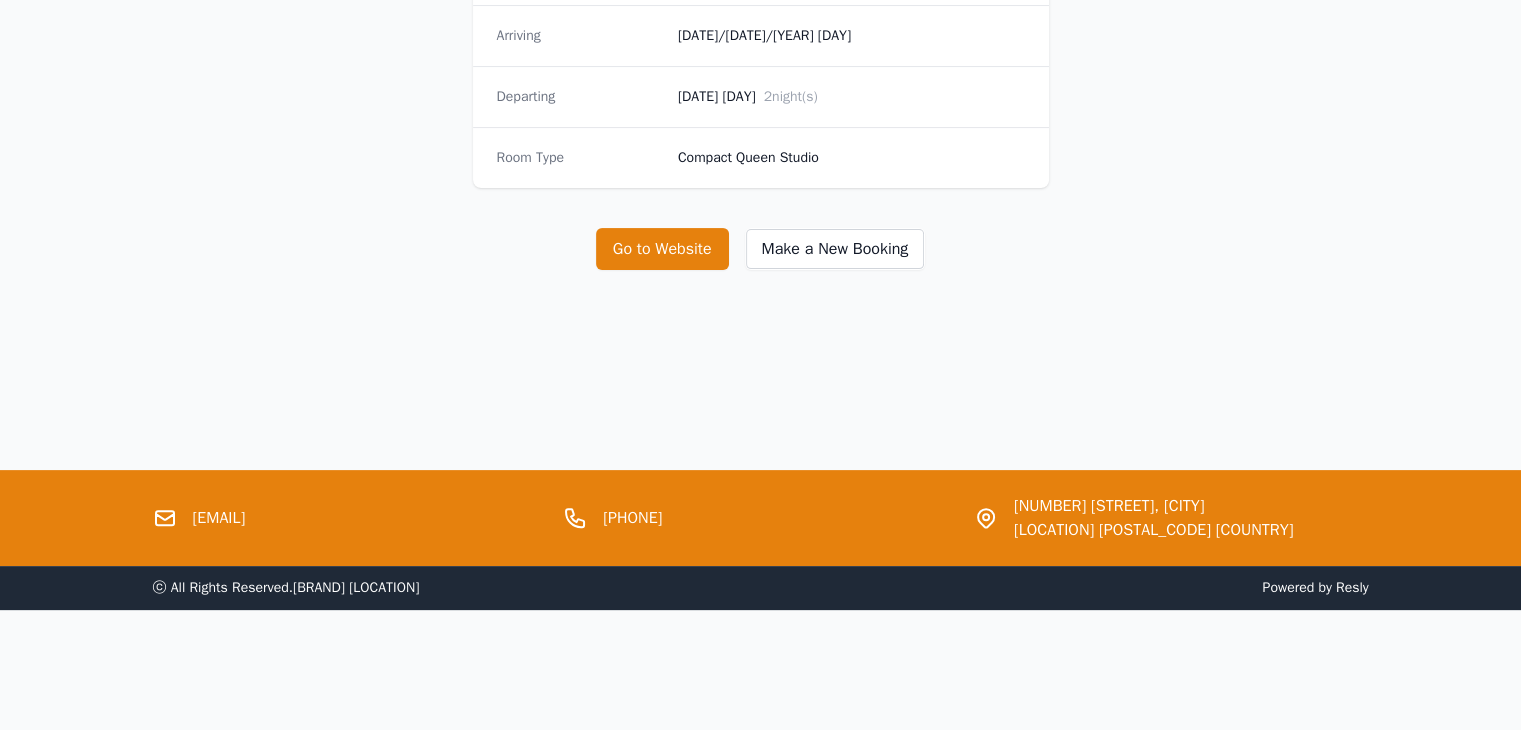 scroll, scrollTop: 0, scrollLeft: 0, axis: both 